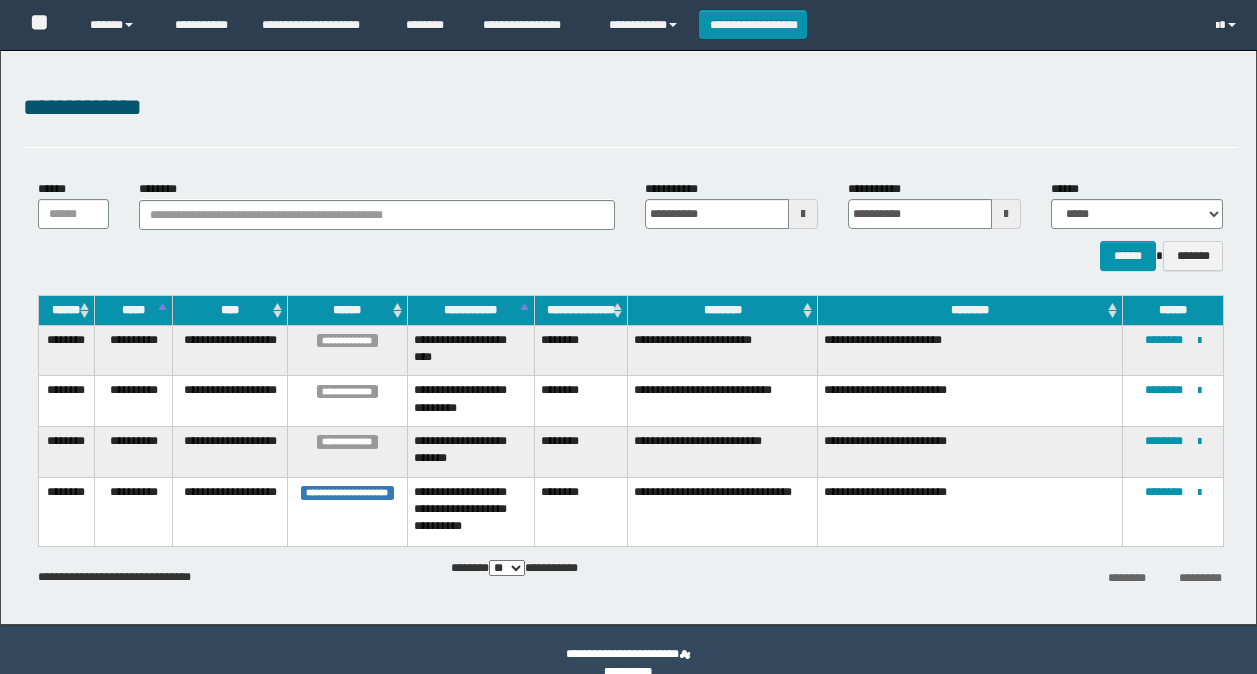 scroll, scrollTop: 0, scrollLeft: 0, axis: both 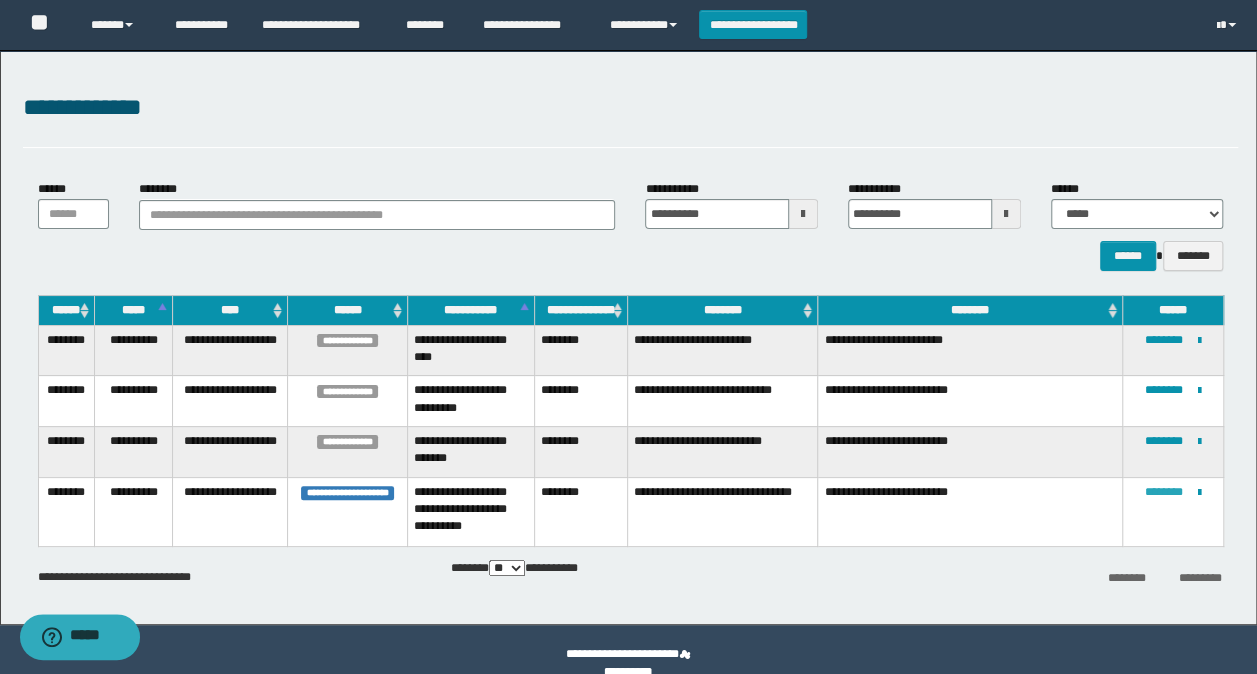 click on "********" at bounding box center [1164, 492] 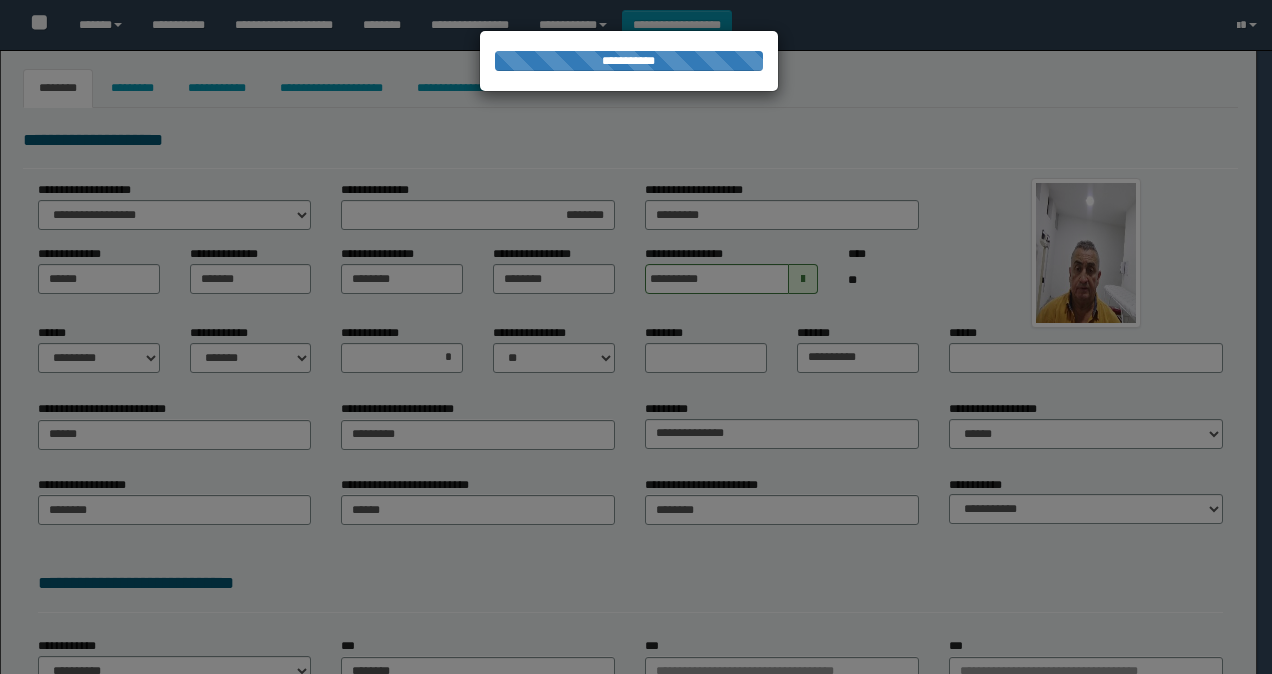 select on "*" 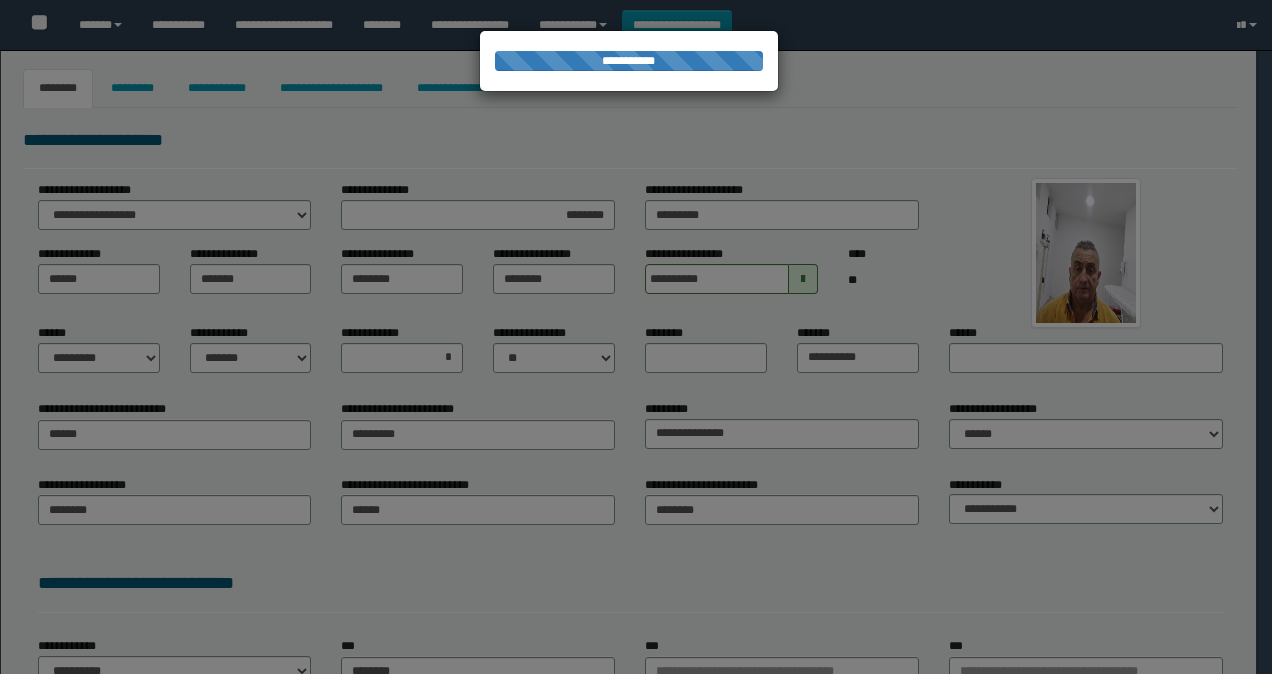 select on "*" 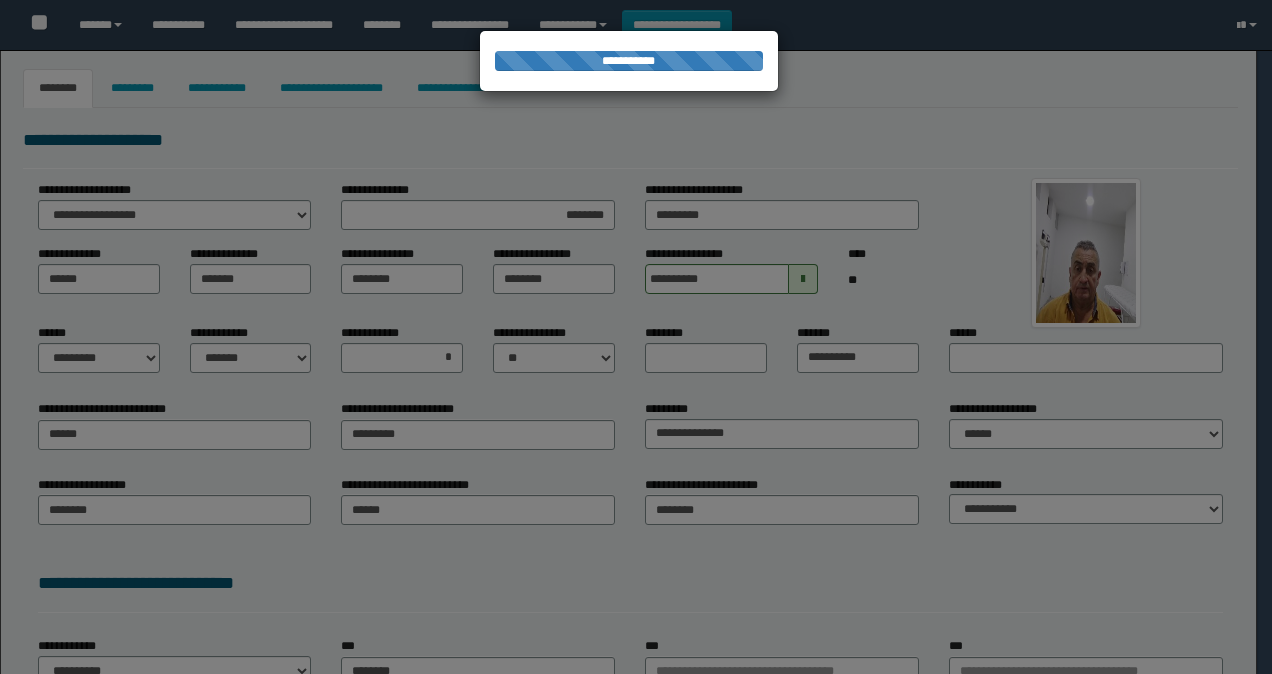 select on "*" 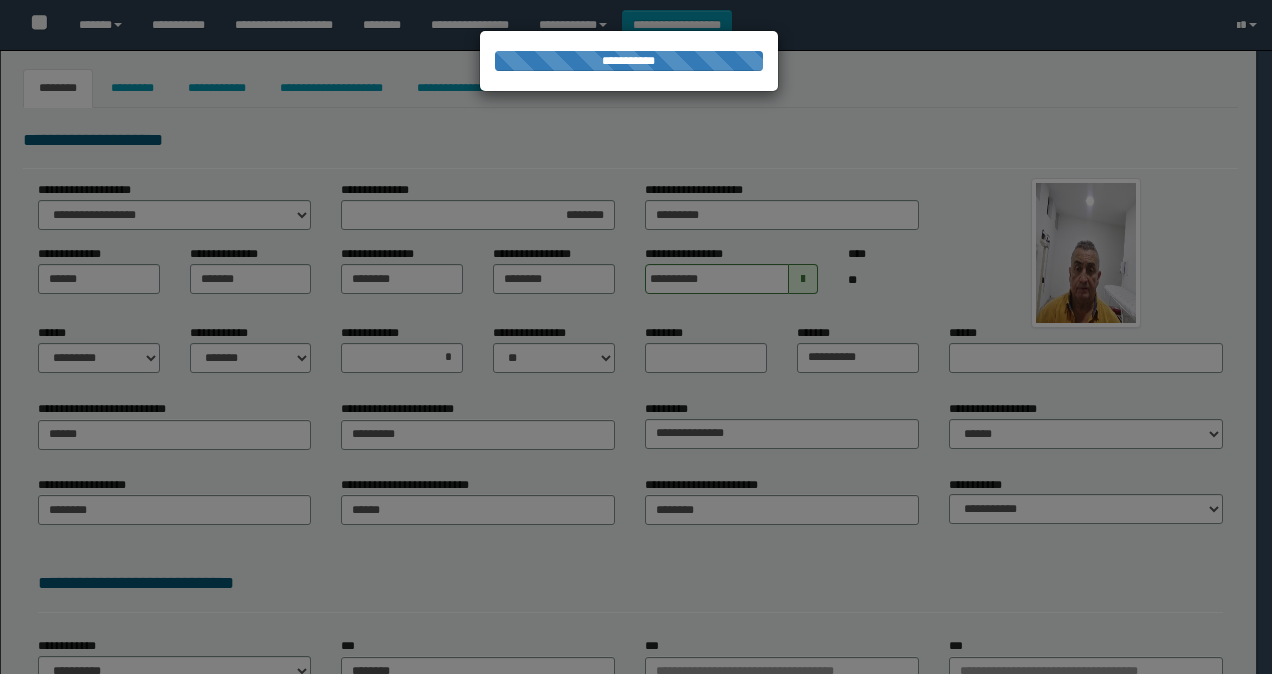 select on "*" 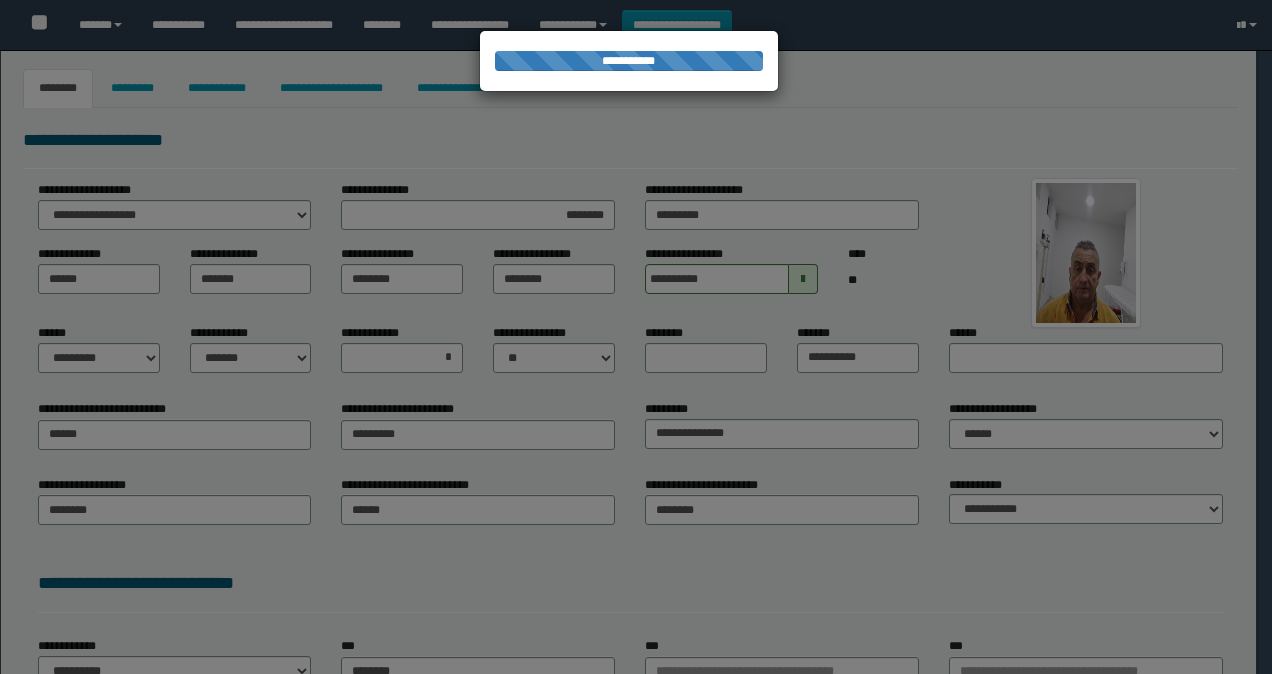 select on "*" 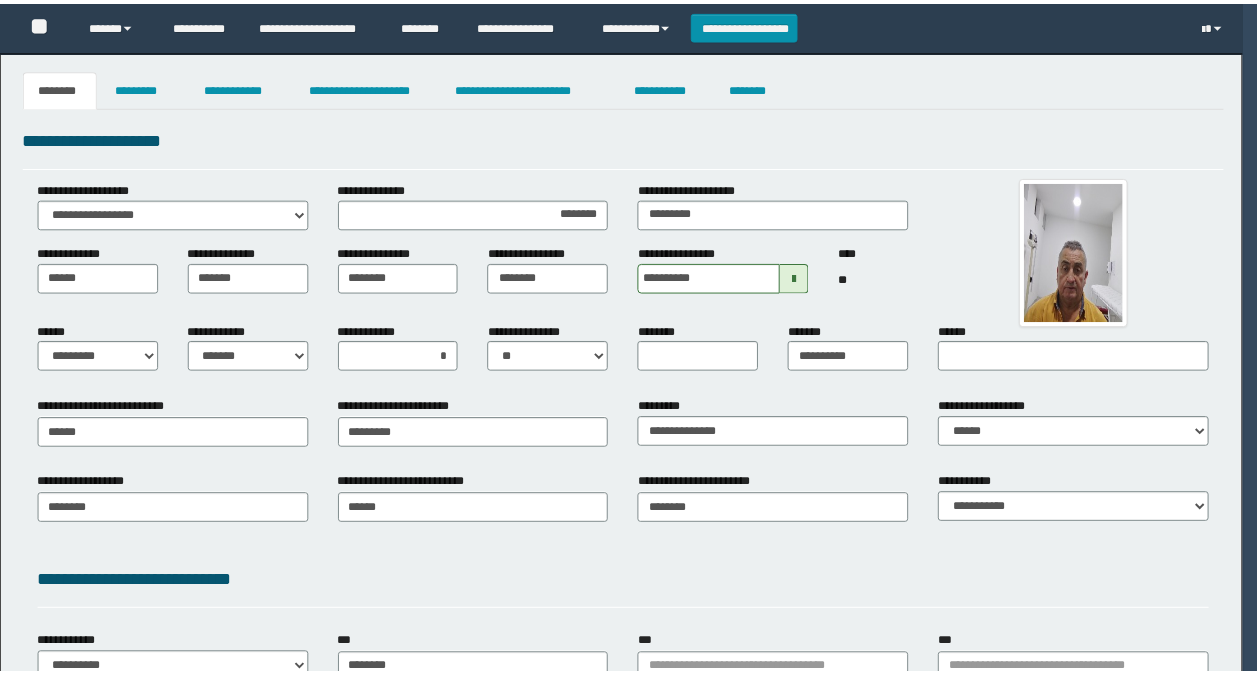 scroll, scrollTop: 0, scrollLeft: 0, axis: both 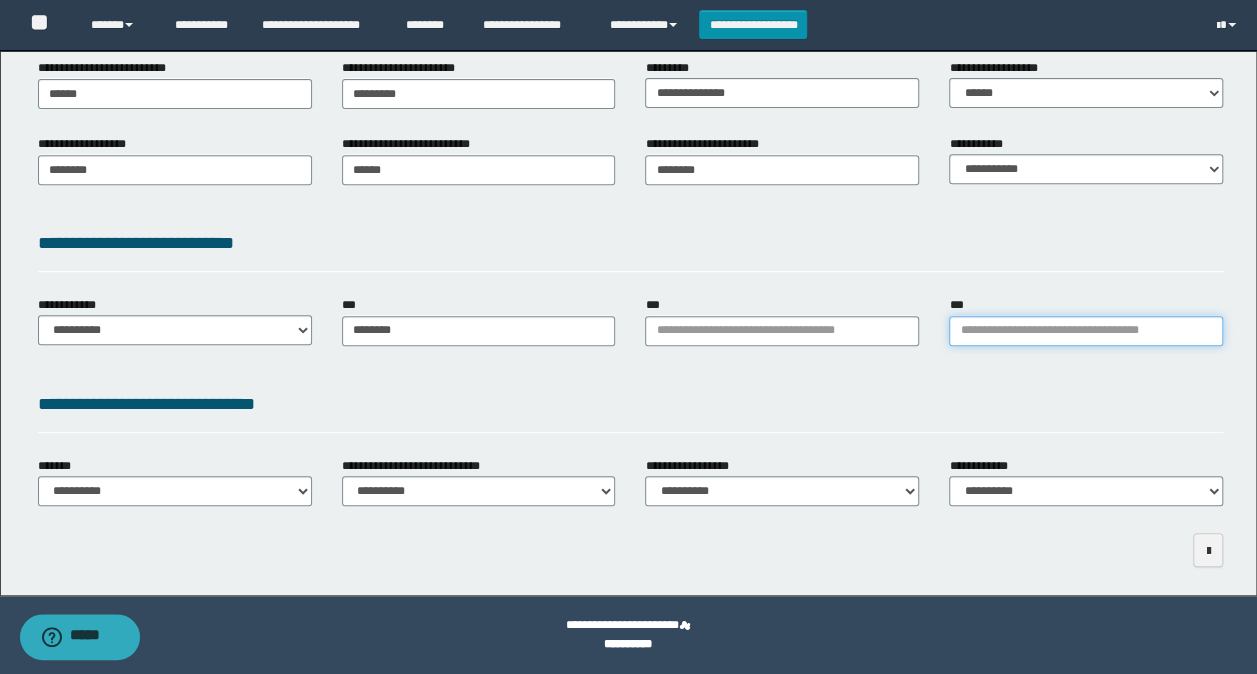 click on "***" at bounding box center [1086, 331] 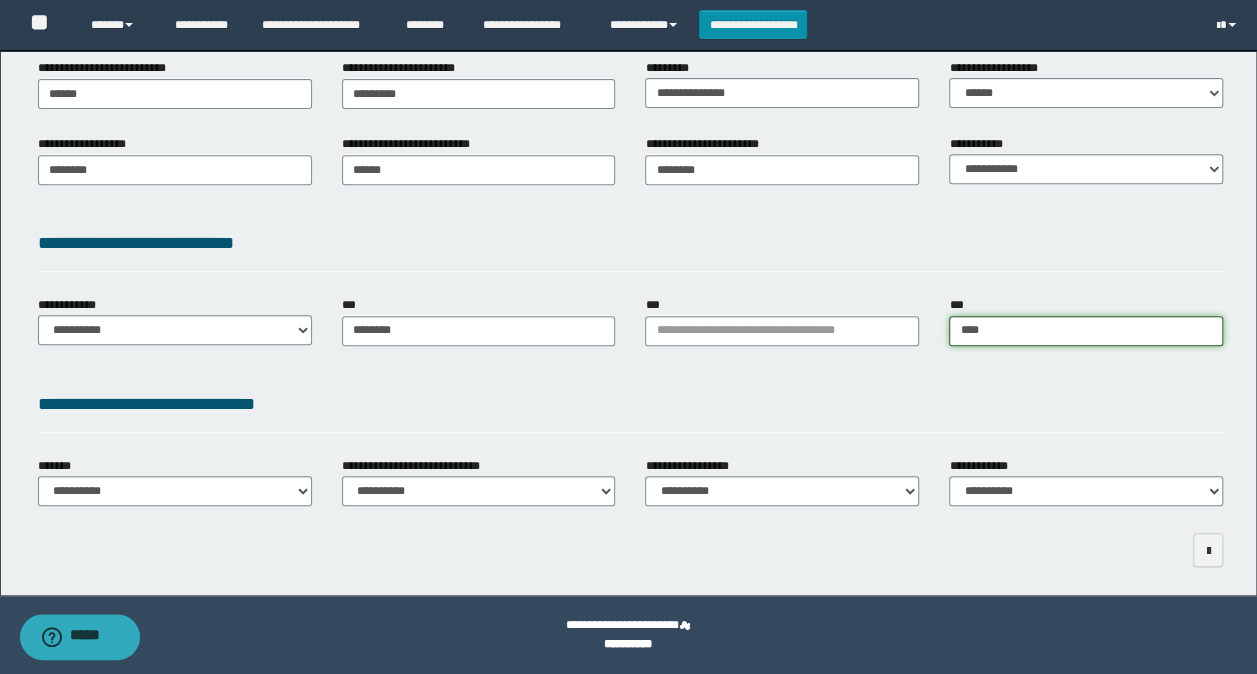type on "*****" 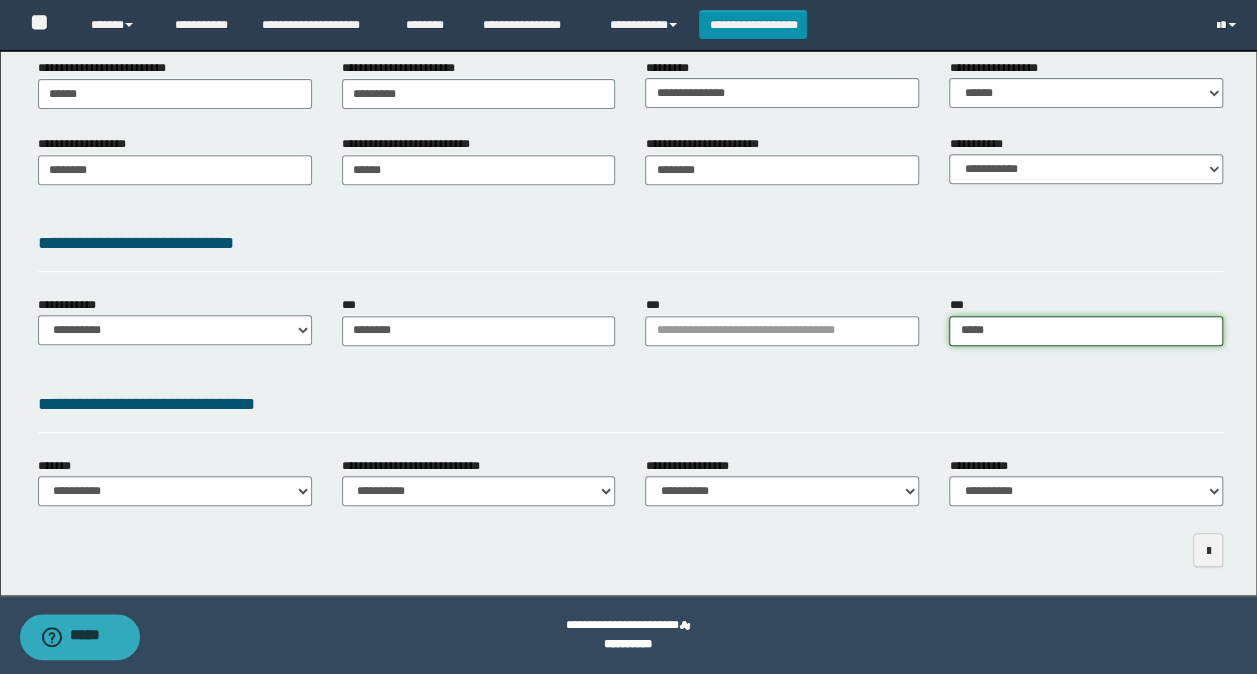 type on "*********" 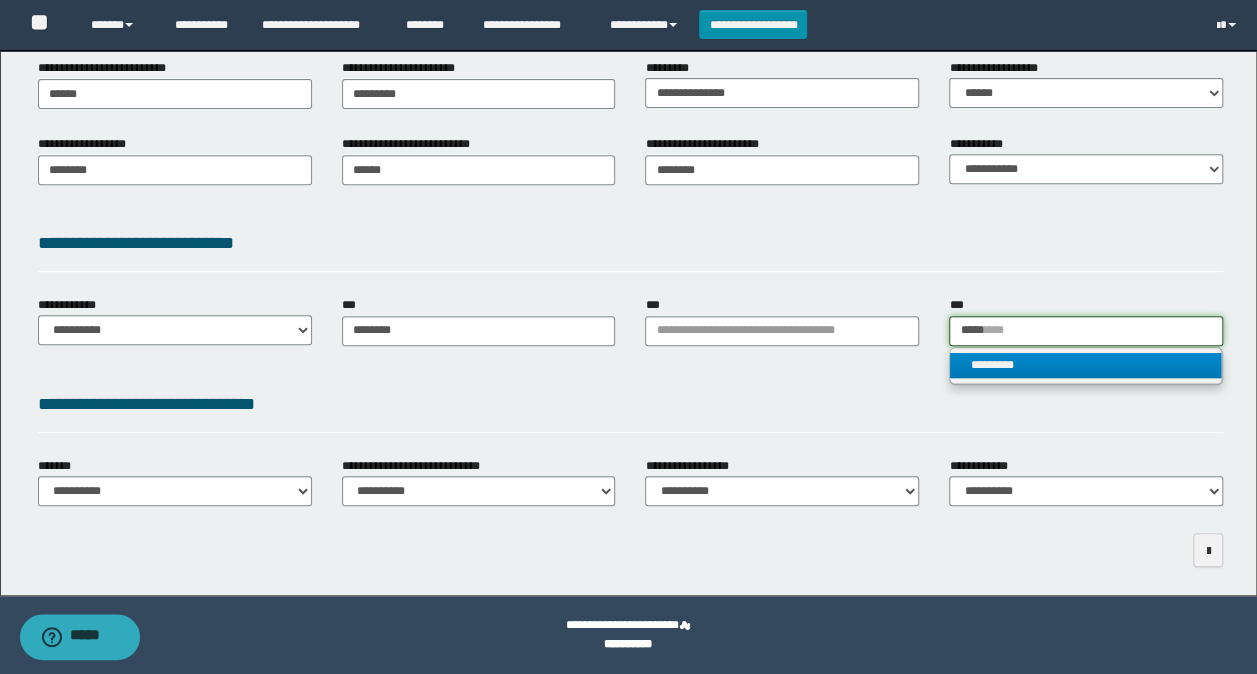 type on "*****" 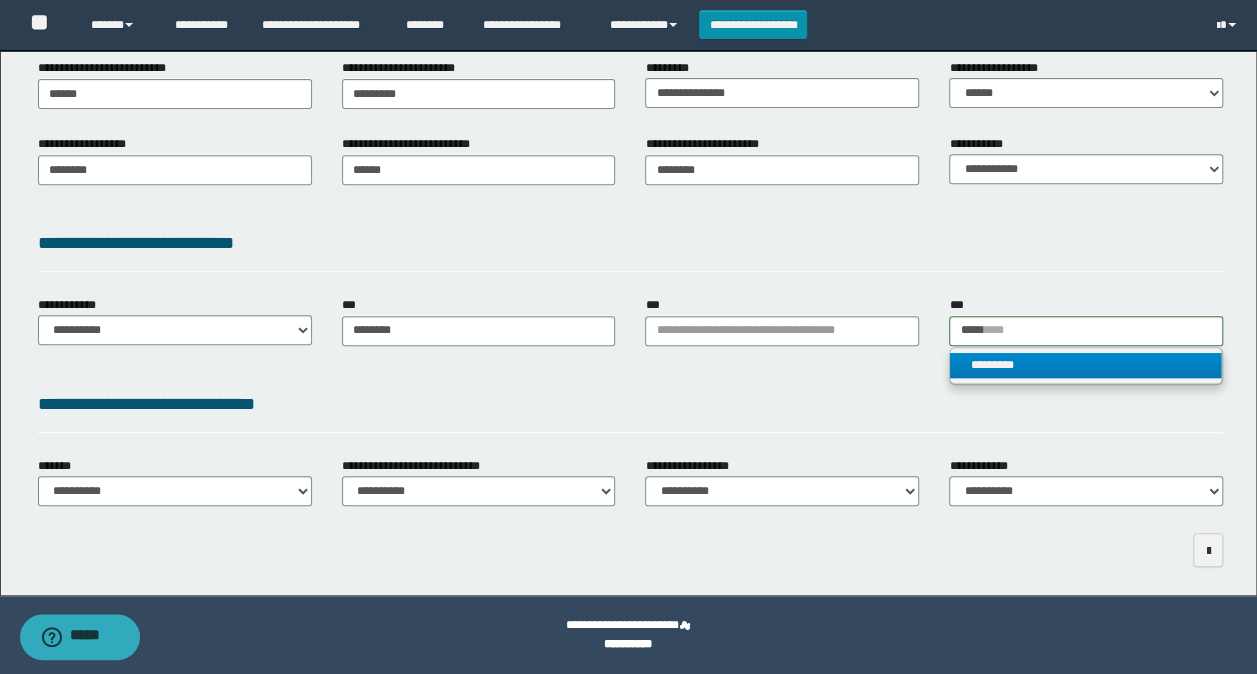 drag, startPoint x: 1024, startPoint y: 363, endPoint x: 739, endPoint y: 352, distance: 285.2122 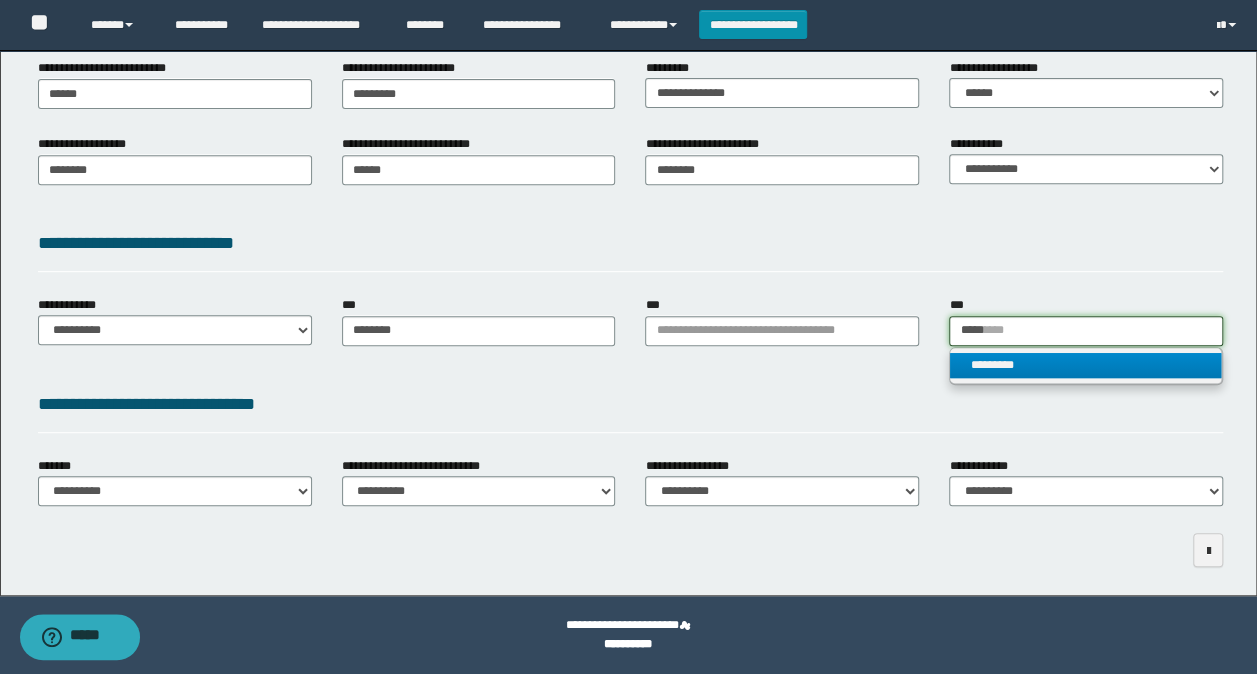 type 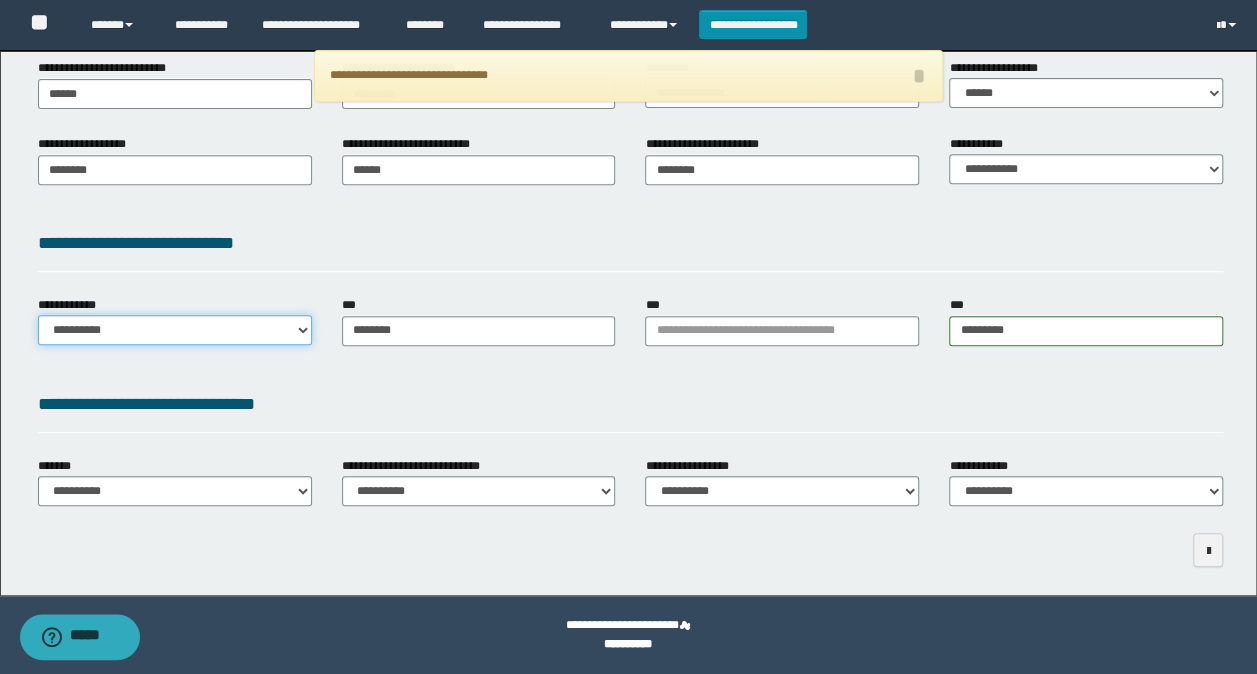 click on "**********" at bounding box center [175, 330] 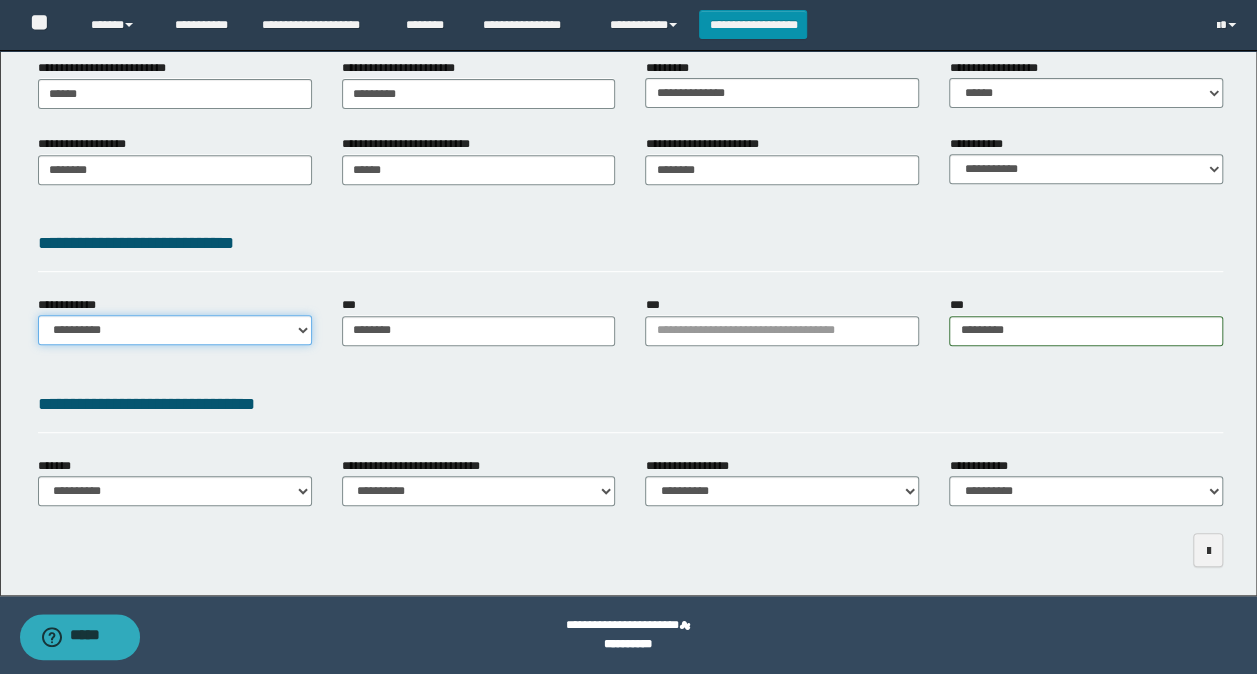 select on "**" 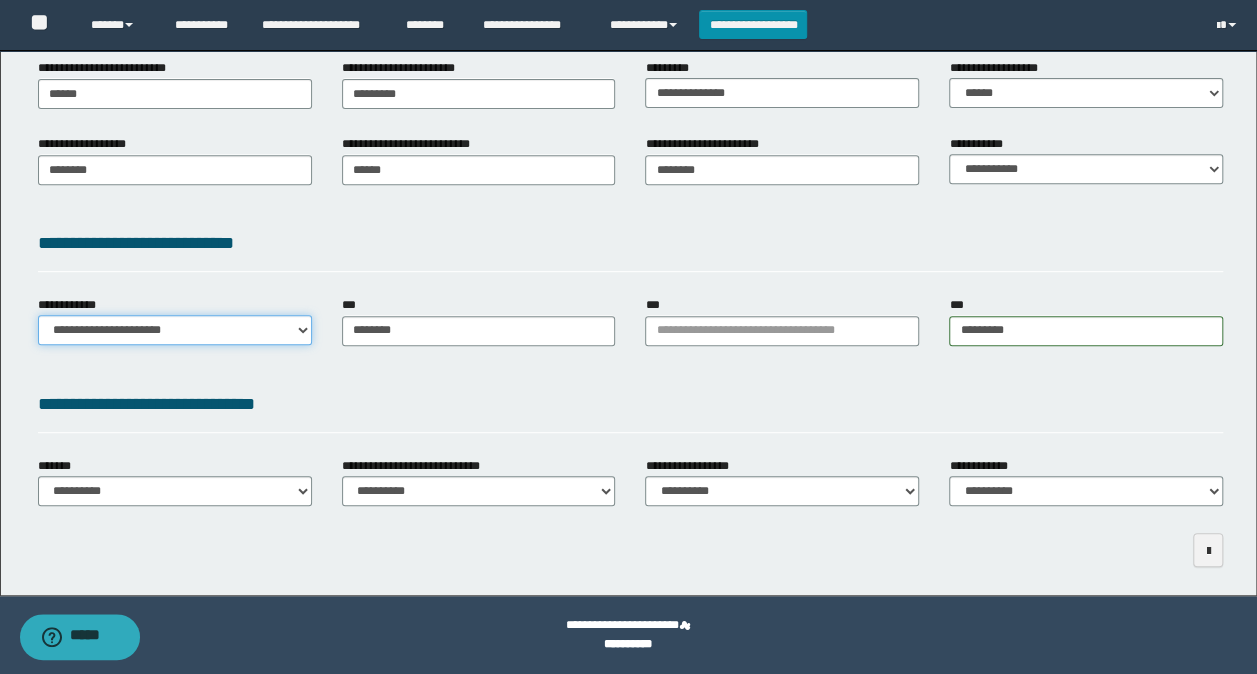 click on "**********" at bounding box center (175, 330) 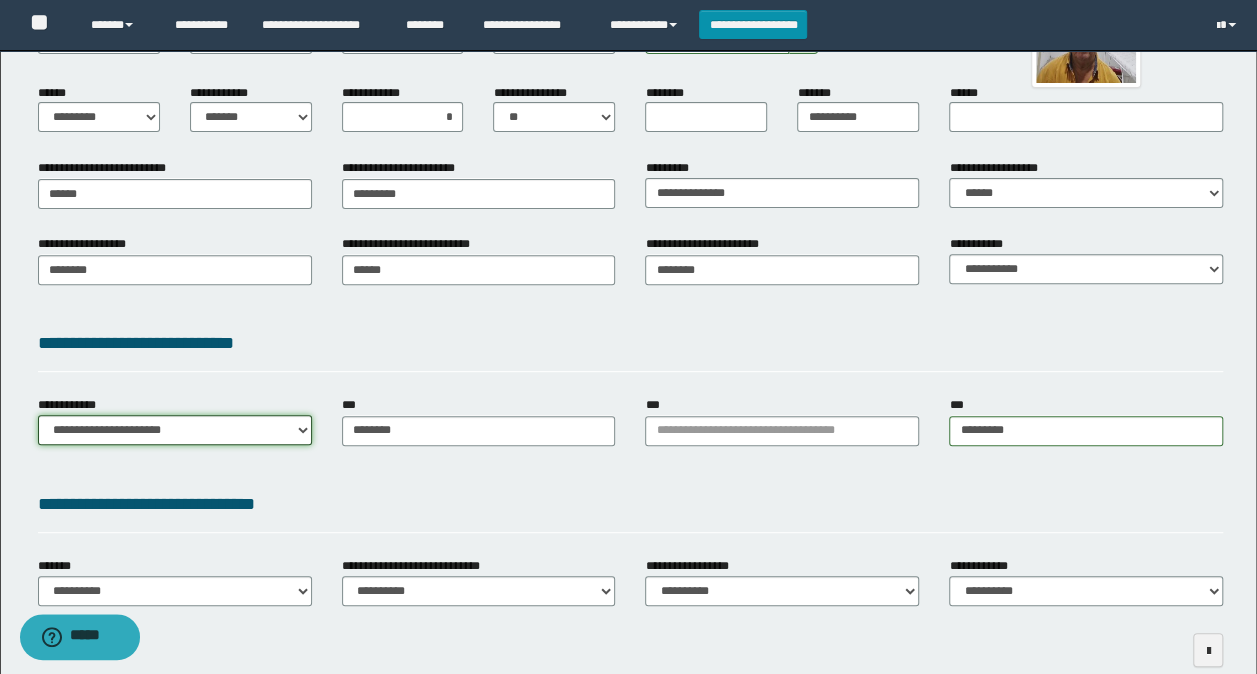 scroll, scrollTop: 339, scrollLeft: 0, axis: vertical 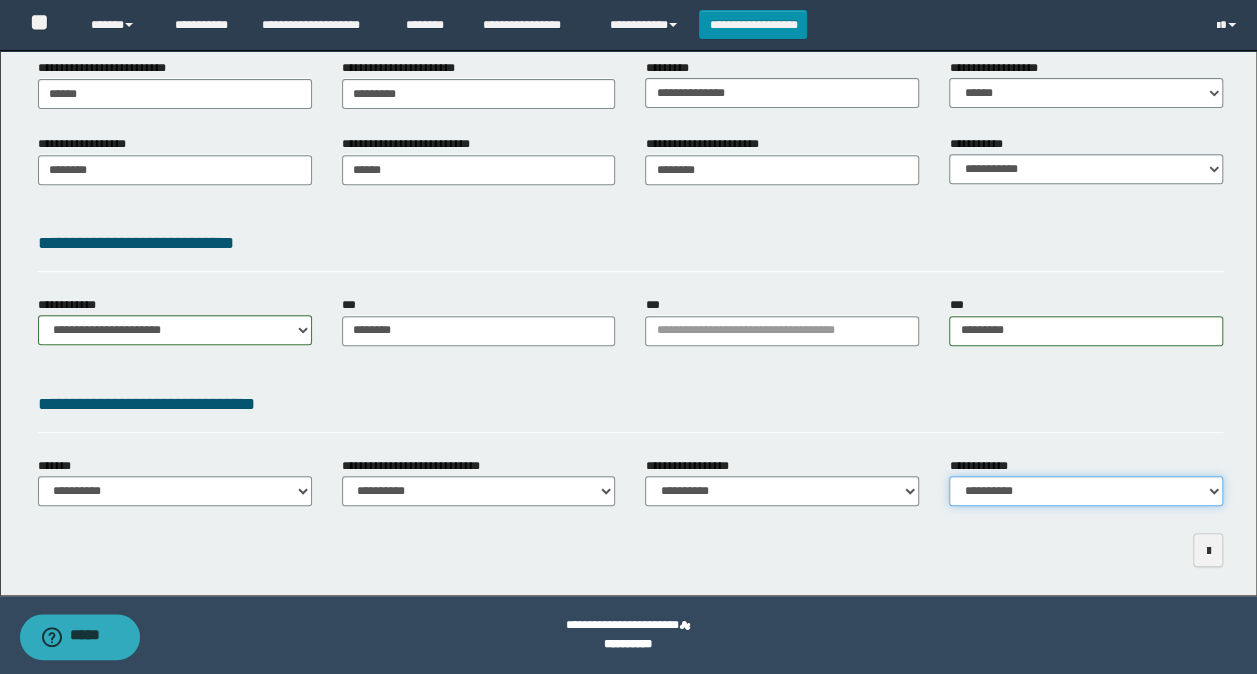 click on "**********" at bounding box center (1086, 491) 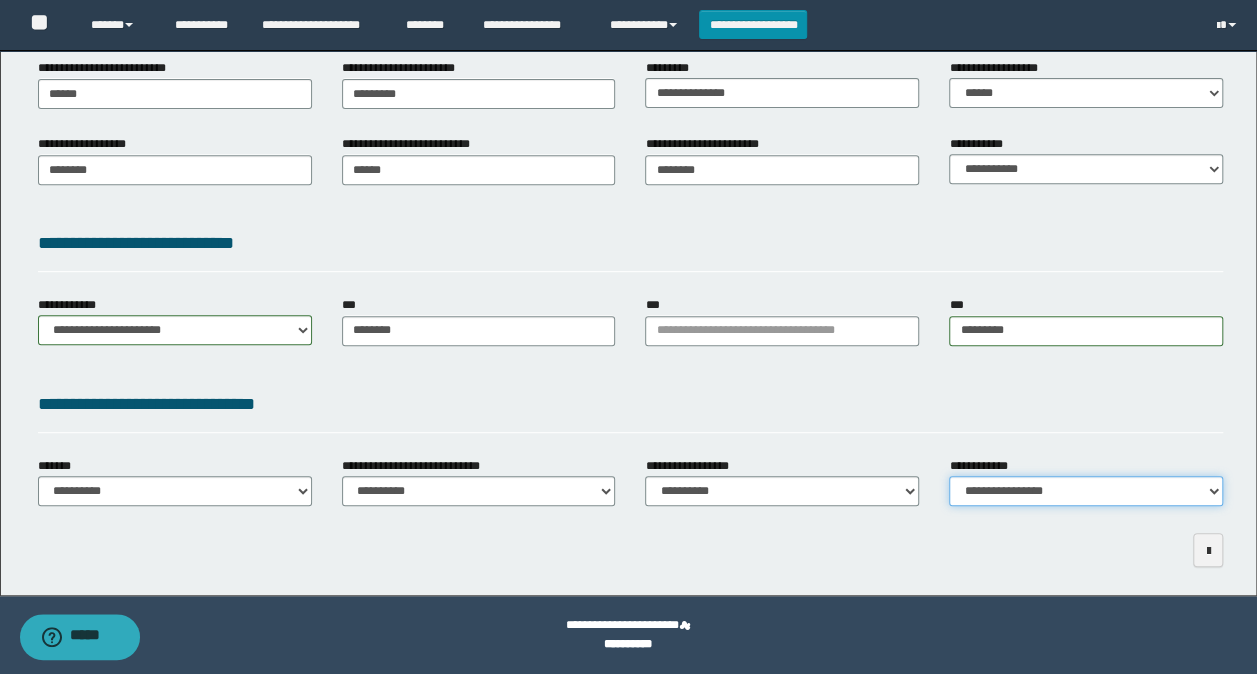 click on "**********" at bounding box center (1086, 491) 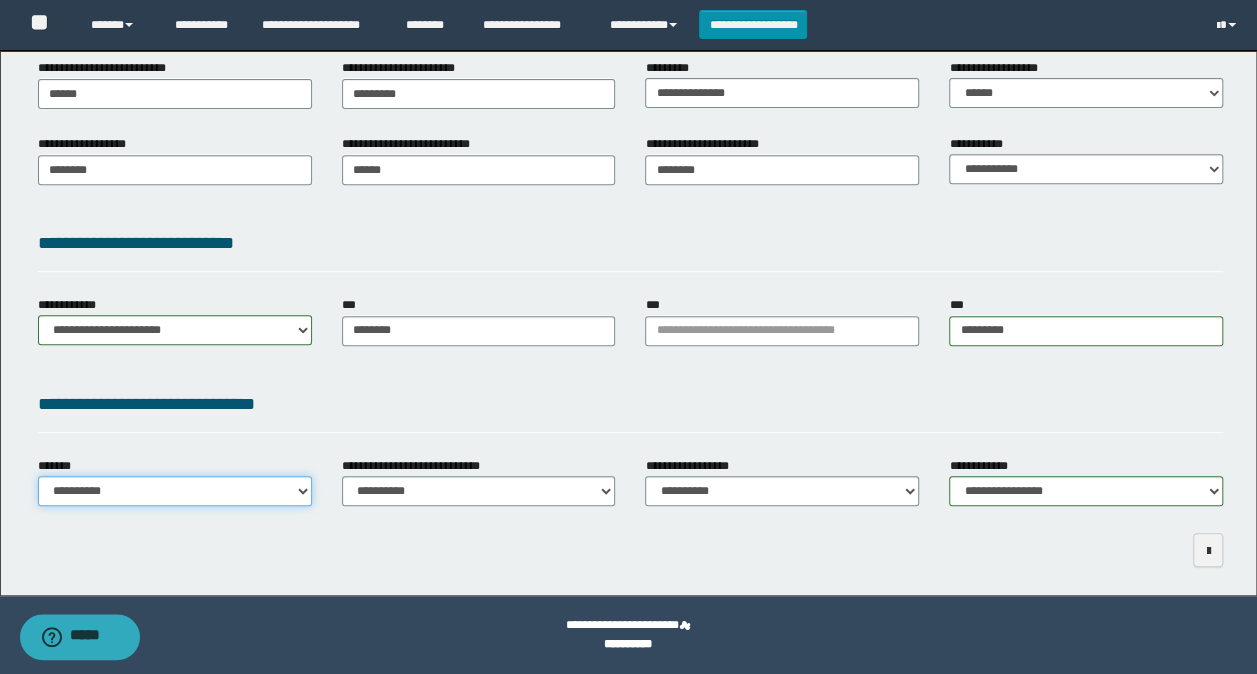 click on "**********" at bounding box center (175, 491) 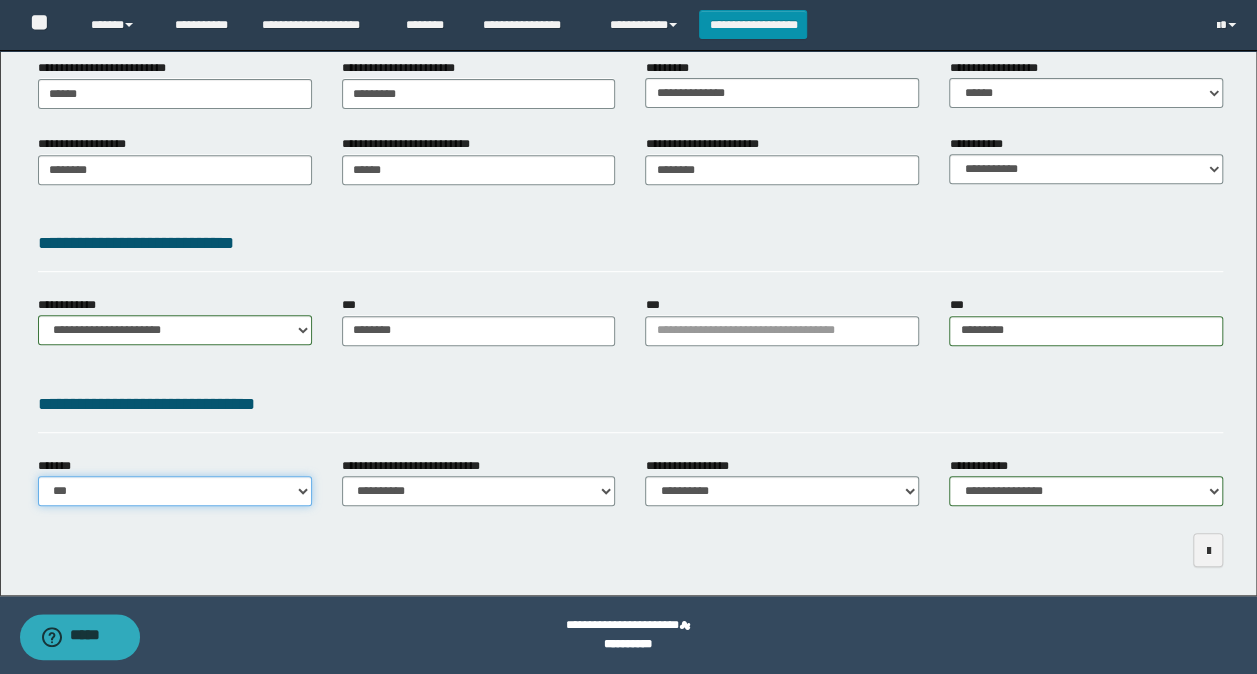 click on "**********" at bounding box center [175, 491] 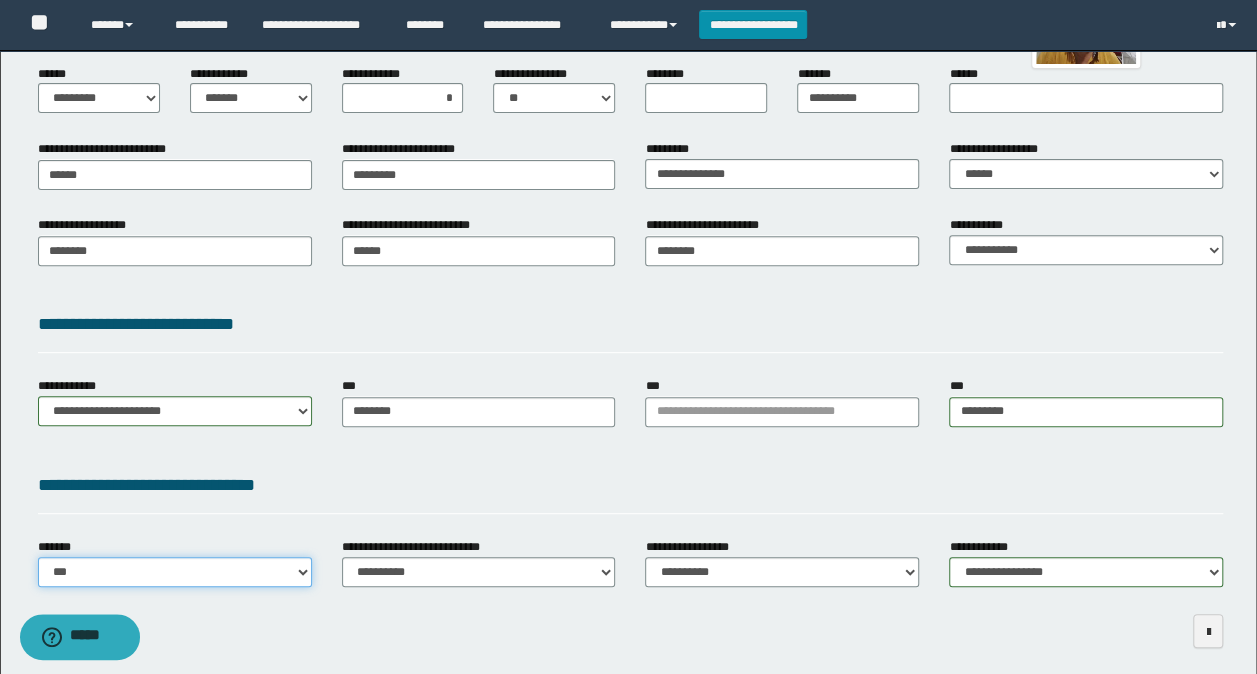 scroll, scrollTop: 339, scrollLeft: 0, axis: vertical 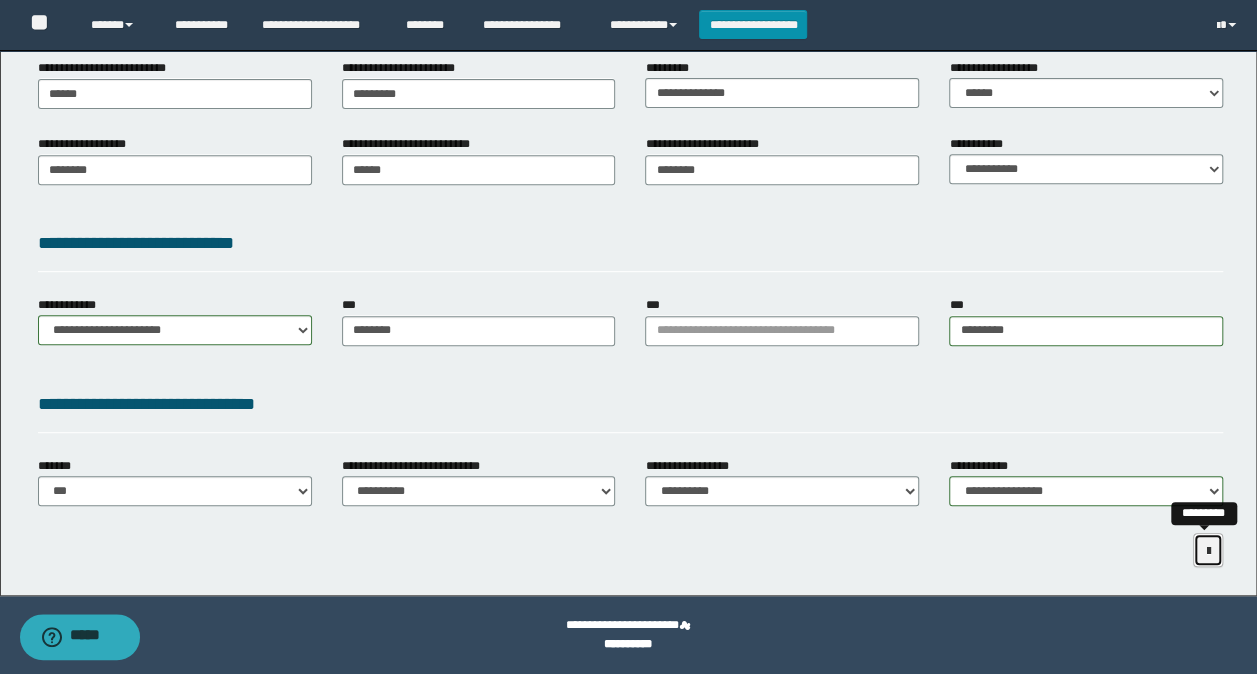 click at bounding box center (1208, 550) 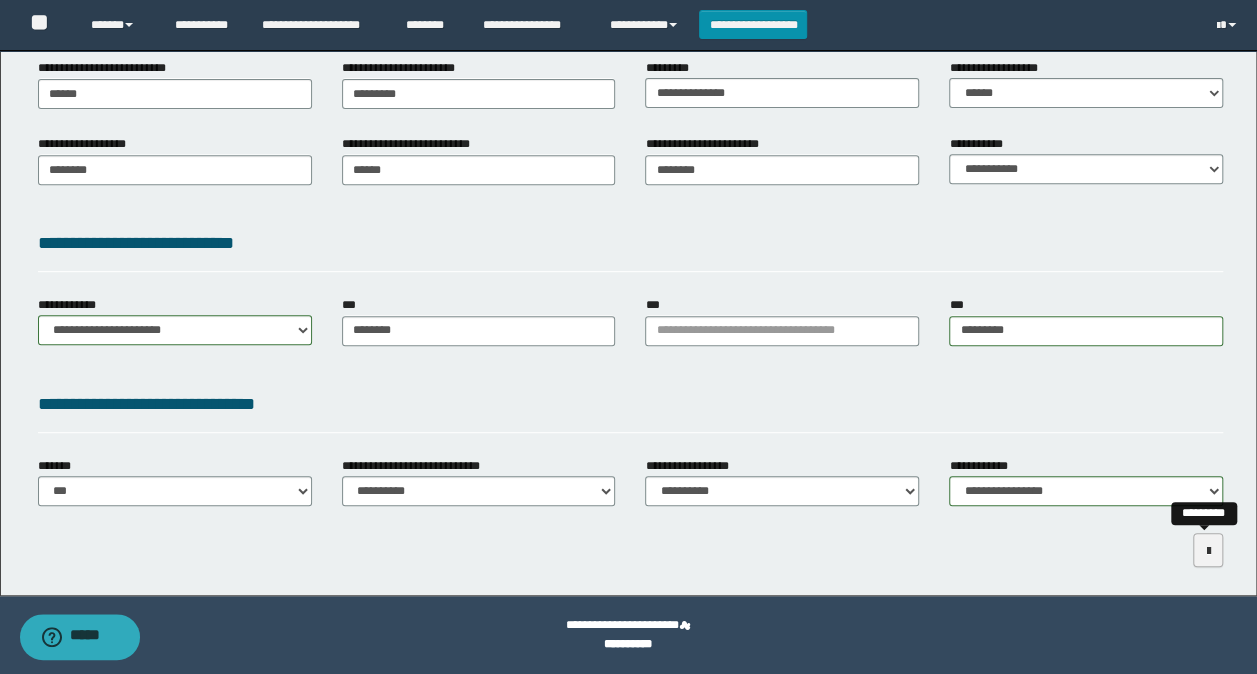 scroll, scrollTop: 269, scrollLeft: 0, axis: vertical 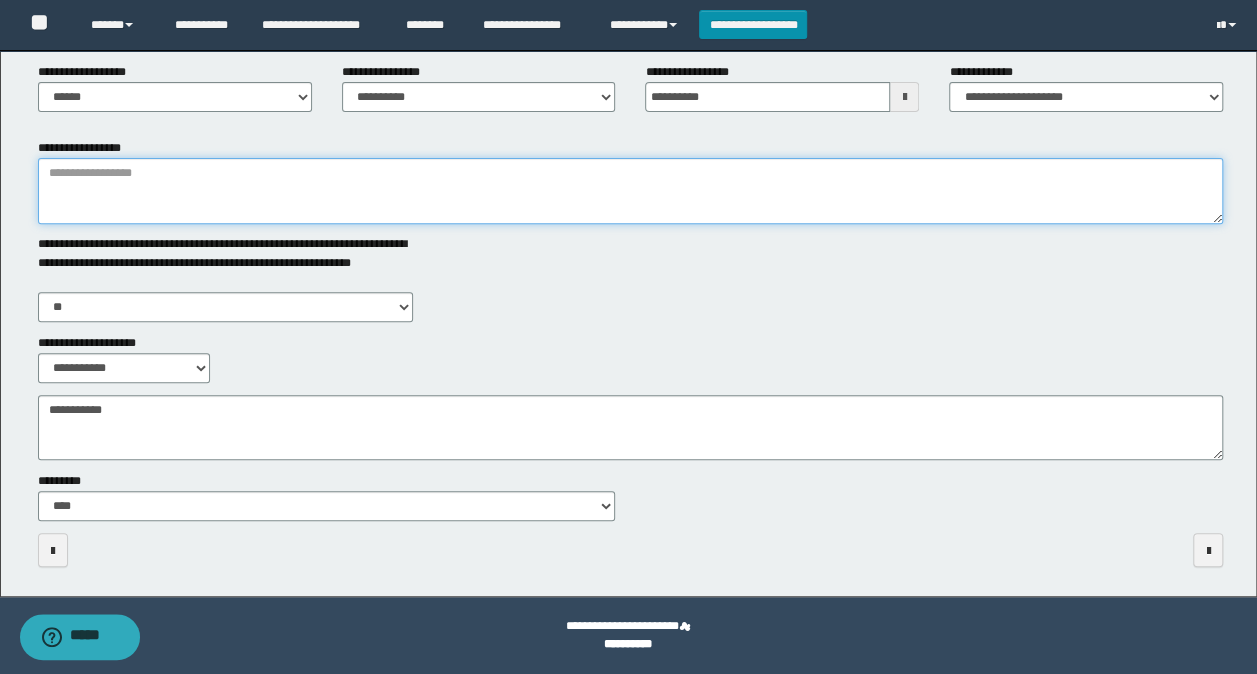 click on "**********" at bounding box center [631, 191] 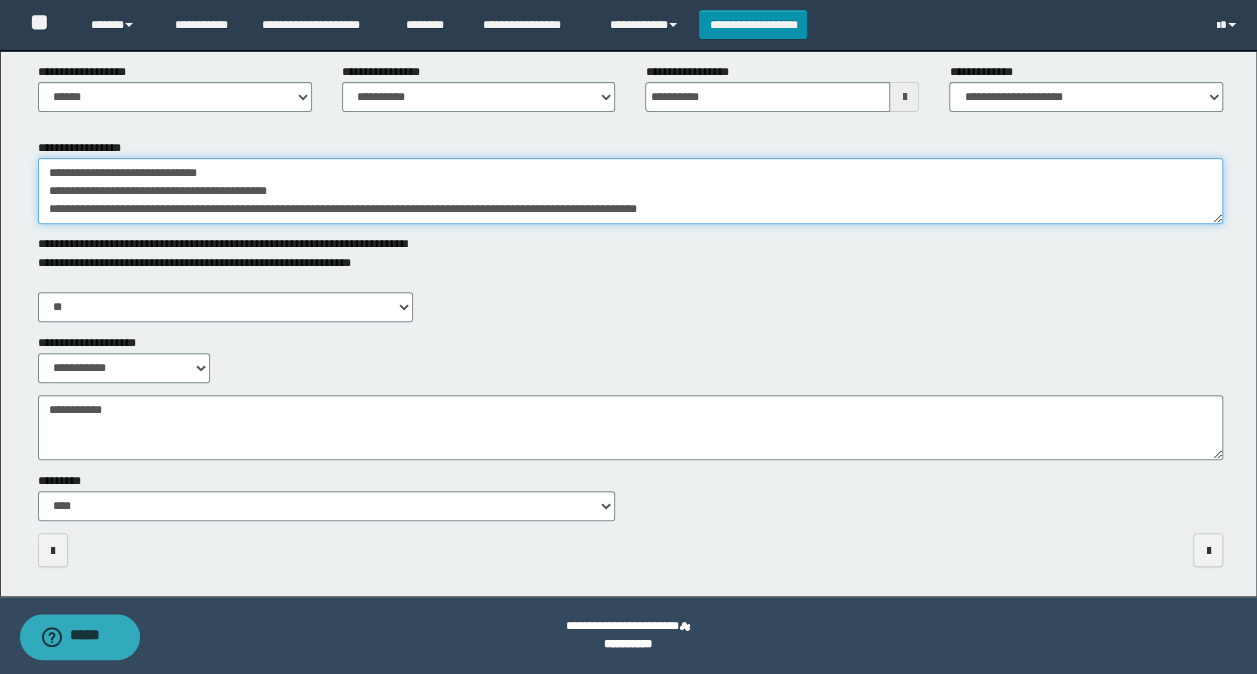 scroll, scrollTop: 12, scrollLeft: 0, axis: vertical 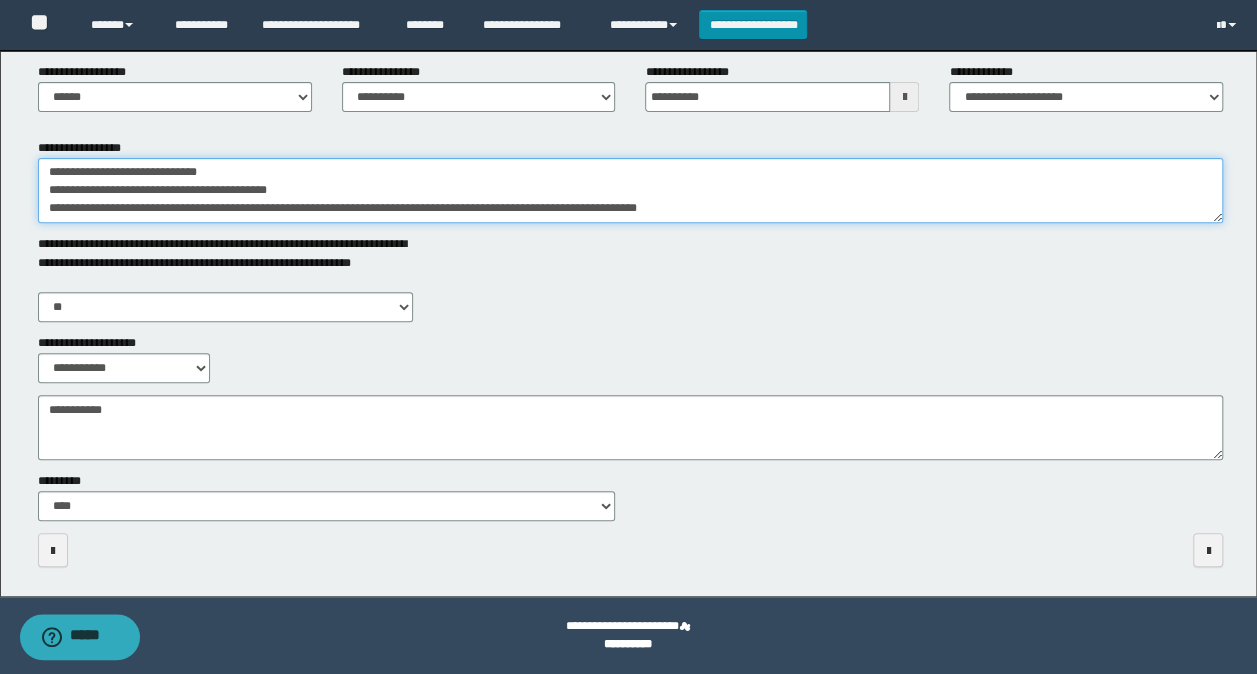 drag, startPoint x: 818, startPoint y: 196, endPoint x: 32, endPoint y: 186, distance: 786.0636 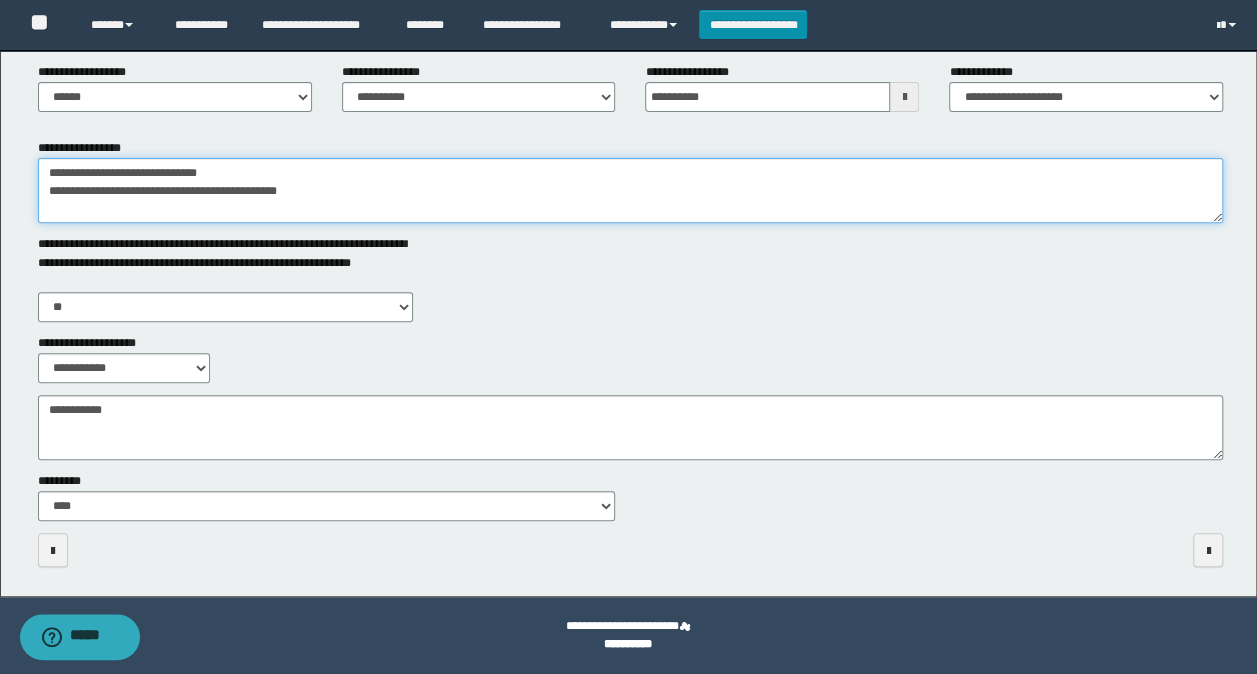 type on "**********" 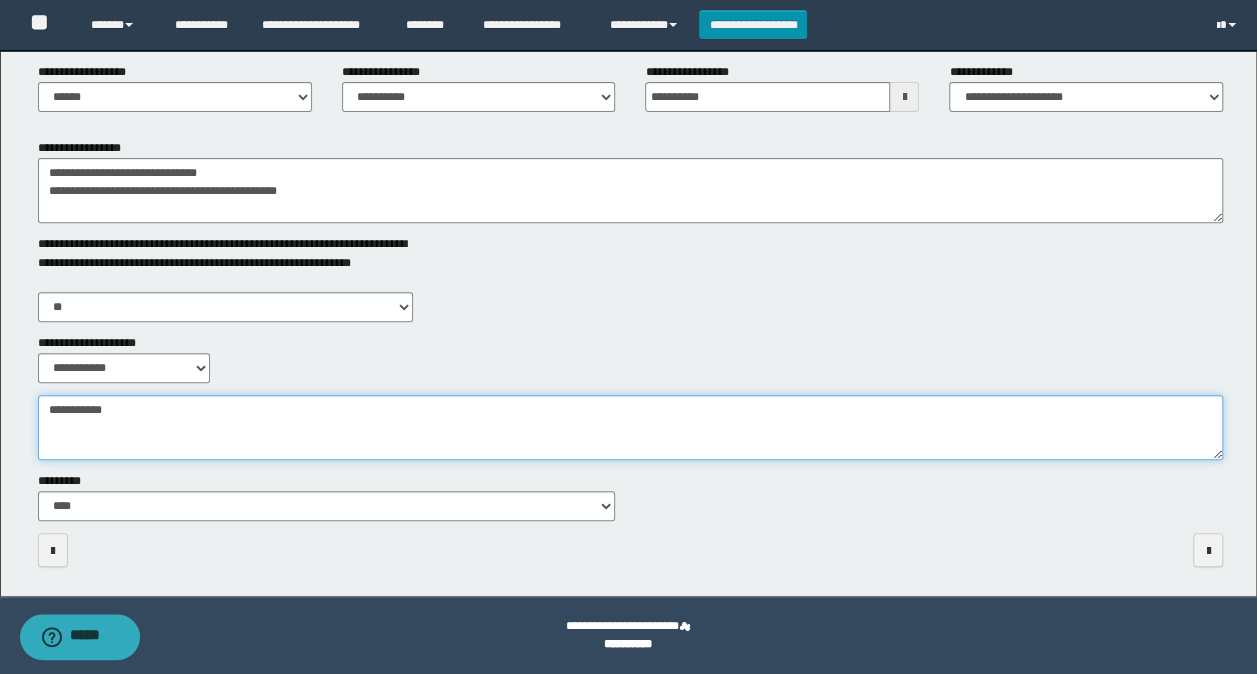 click on "**********" at bounding box center [631, 427] 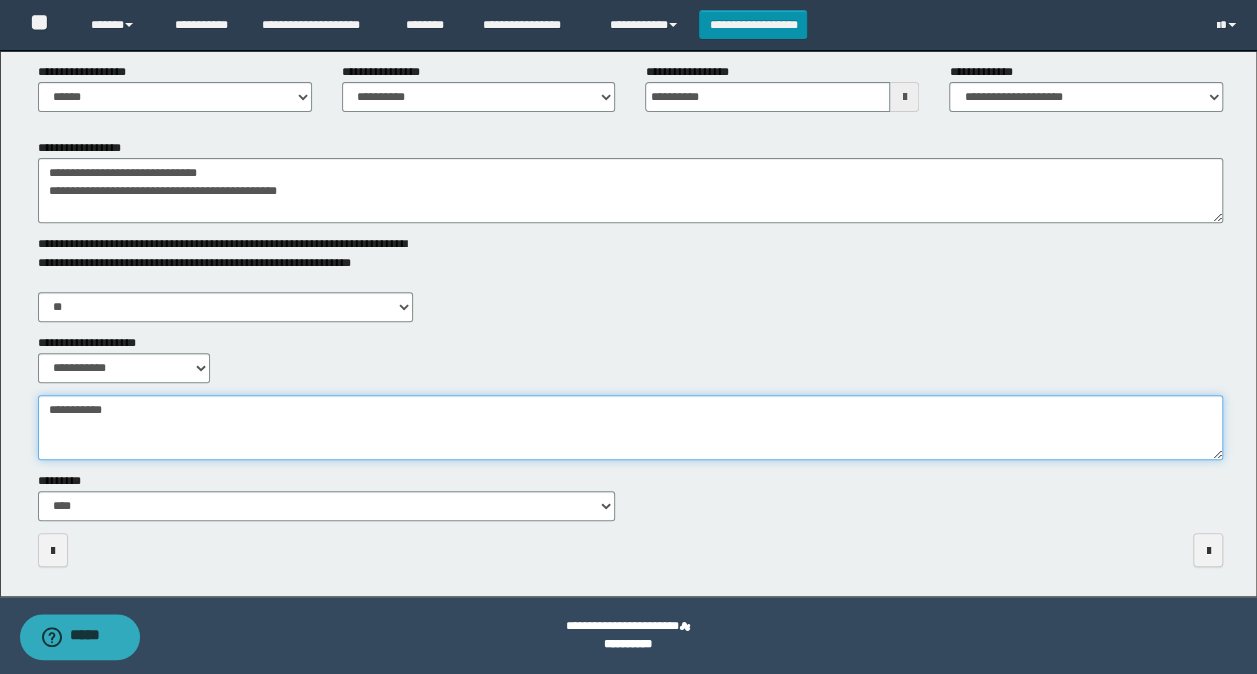 paste on "**********" 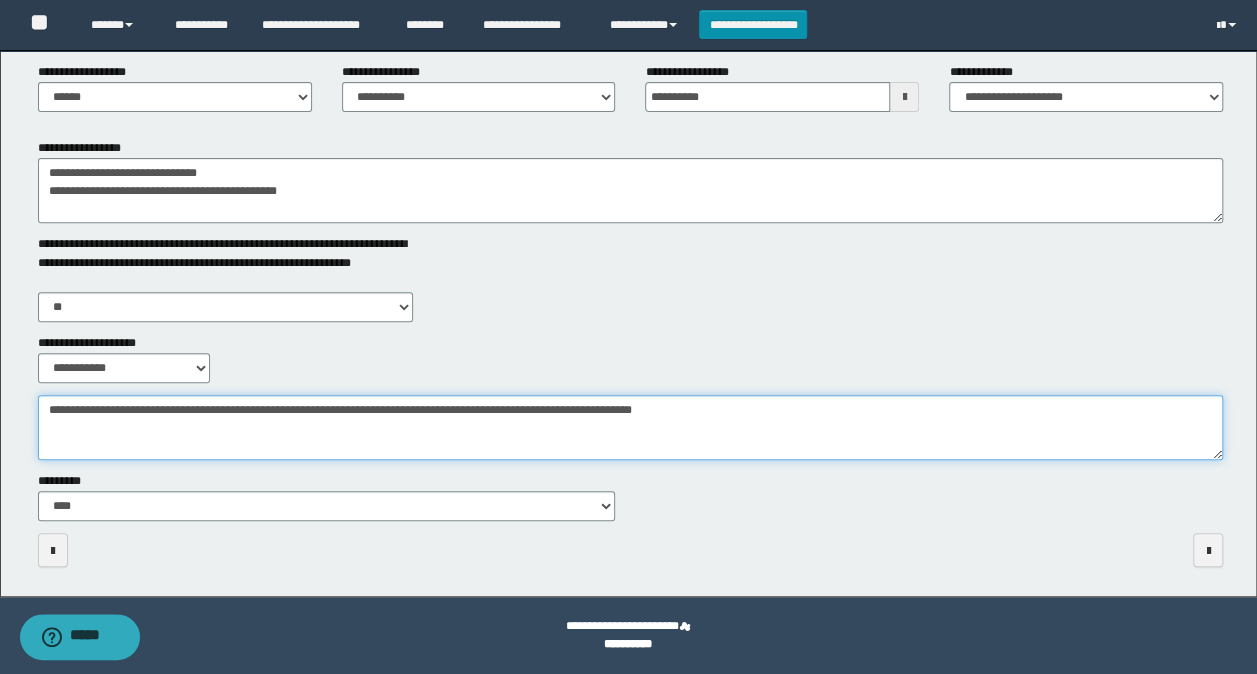 type on "**********" 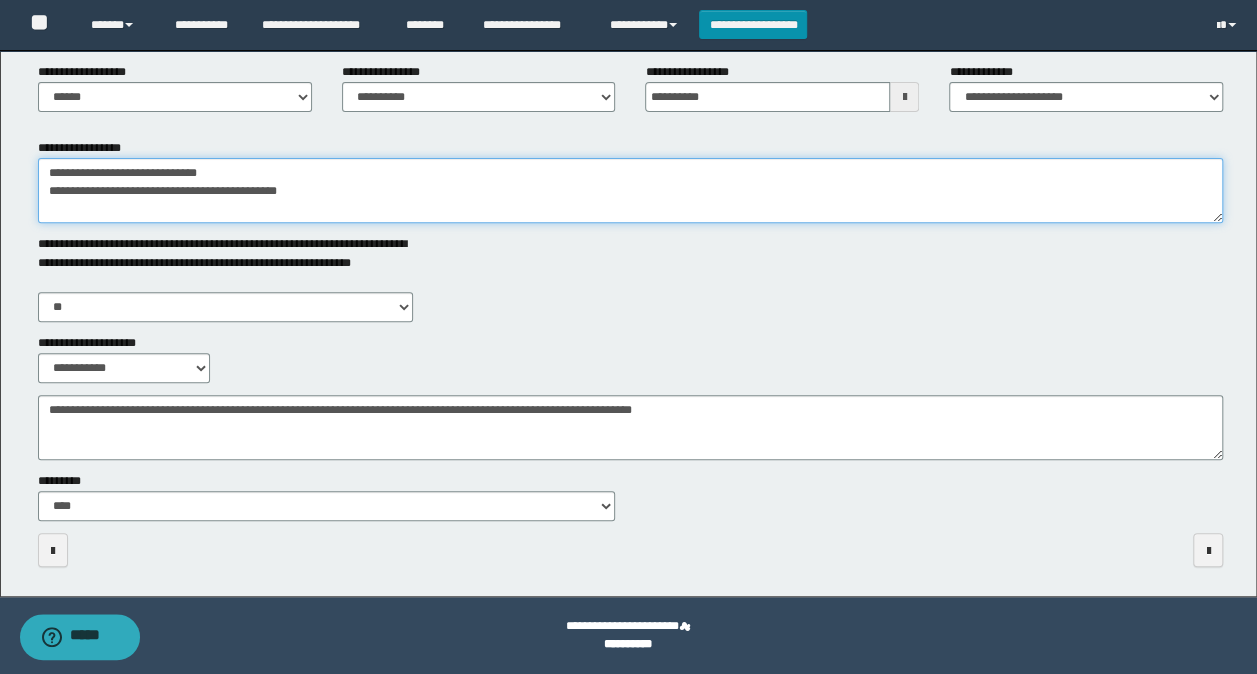click on "**********" at bounding box center (631, 190) 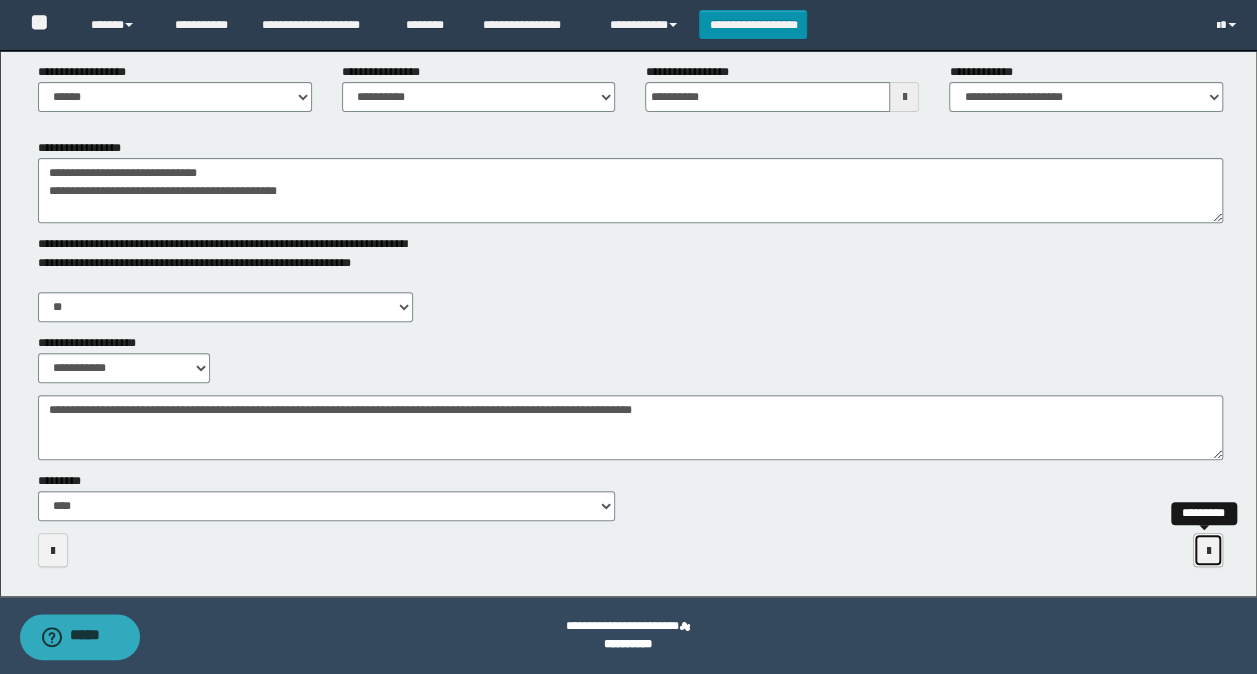 click at bounding box center (1208, 551) 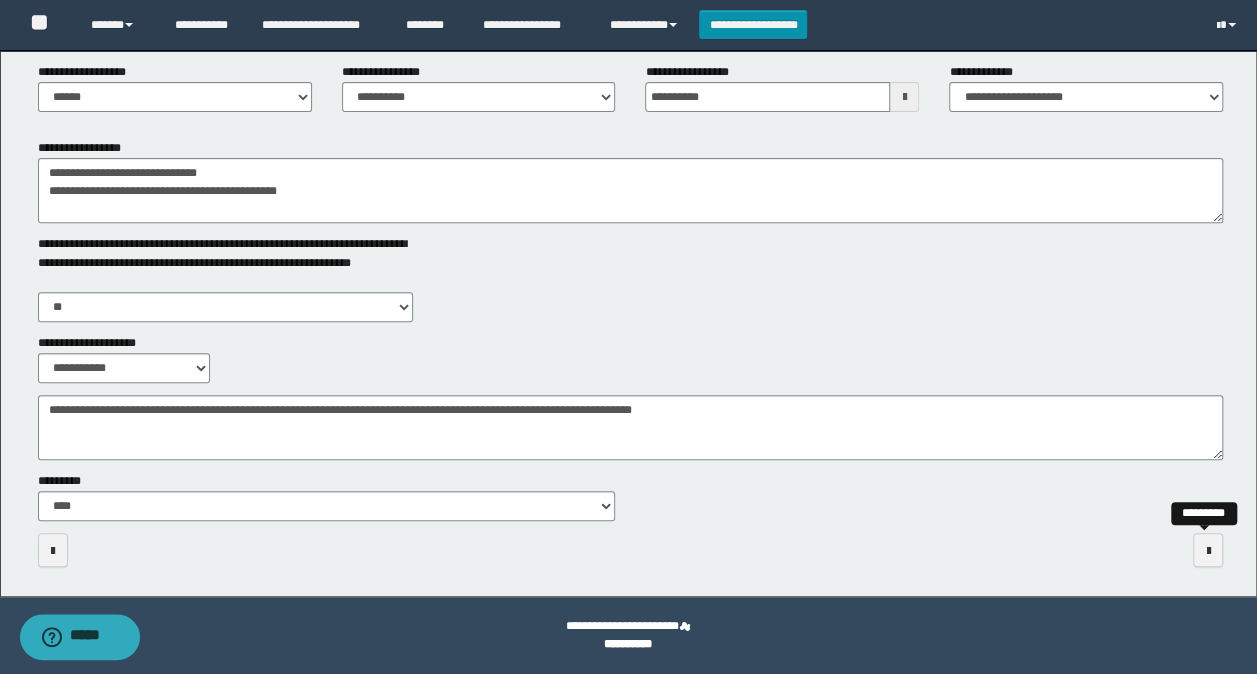 scroll, scrollTop: 0, scrollLeft: 0, axis: both 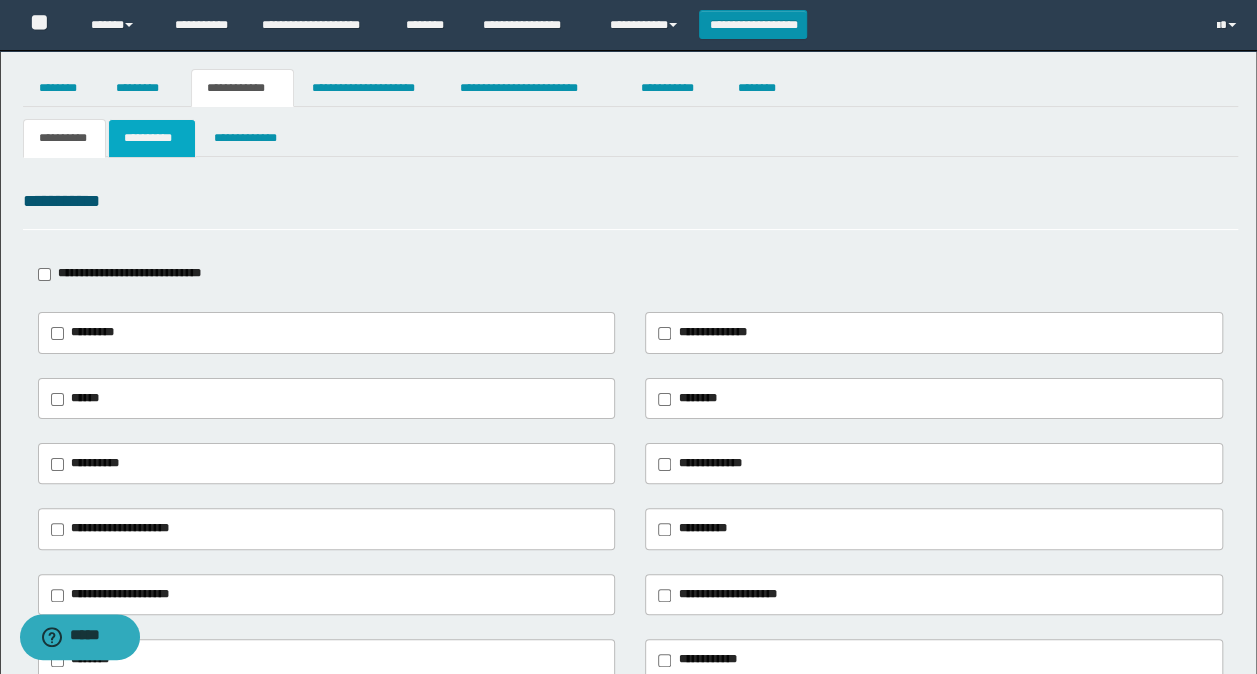 click on "**********" at bounding box center [151, 138] 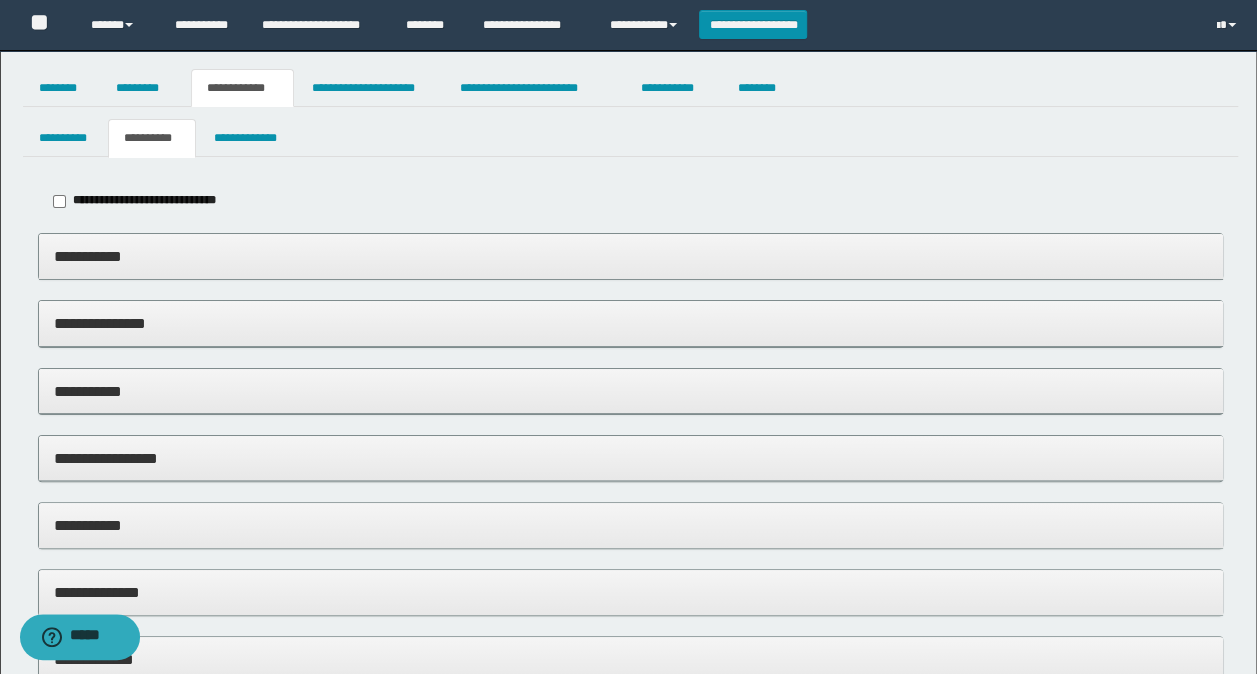 click on "**********" at bounding box center (631, 391) 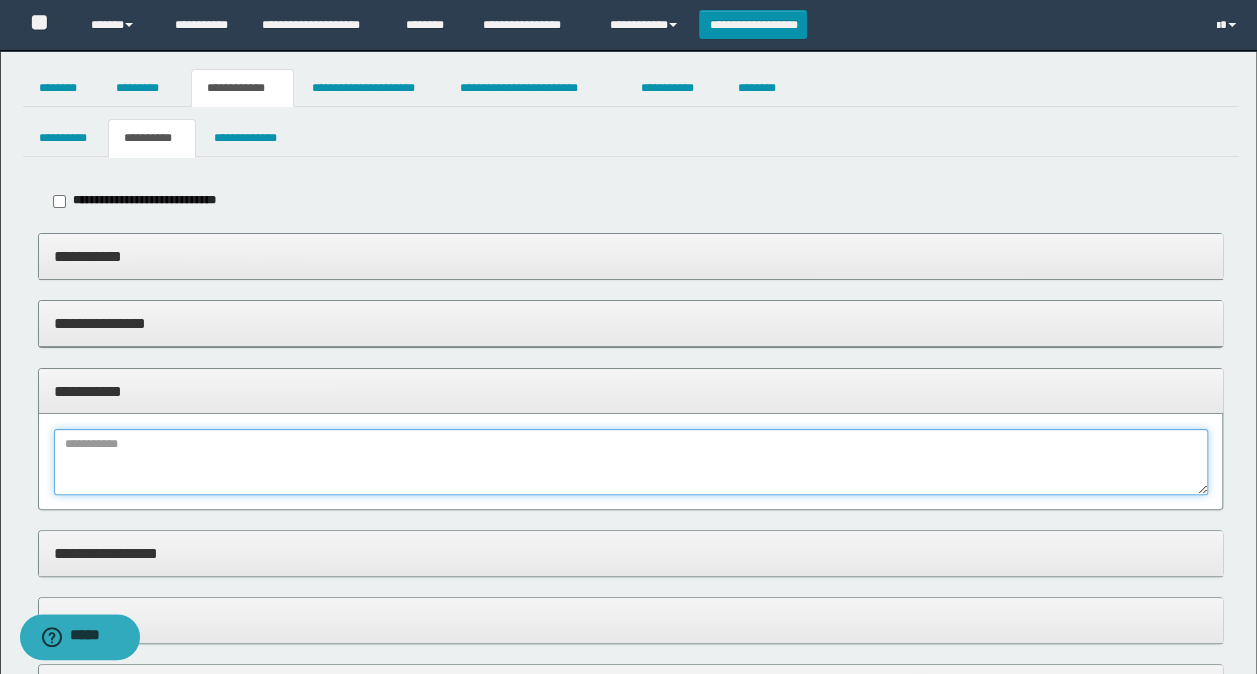 click at bounding box center [631, 462] 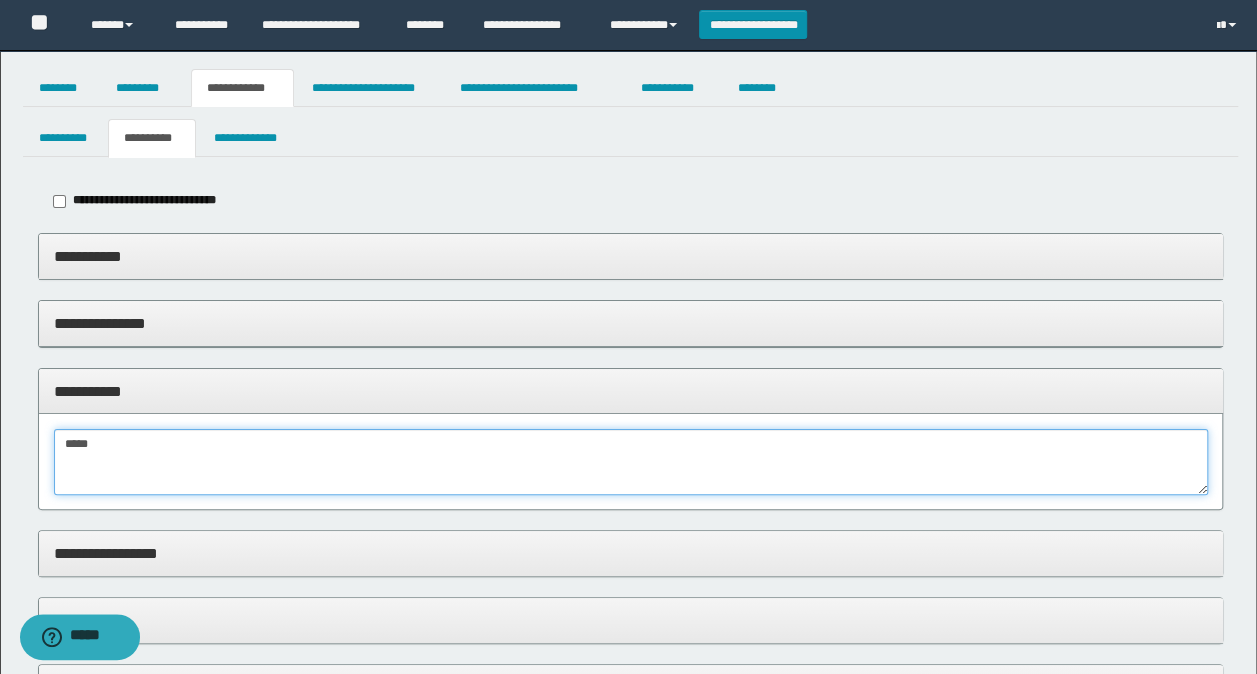 type on "*****" 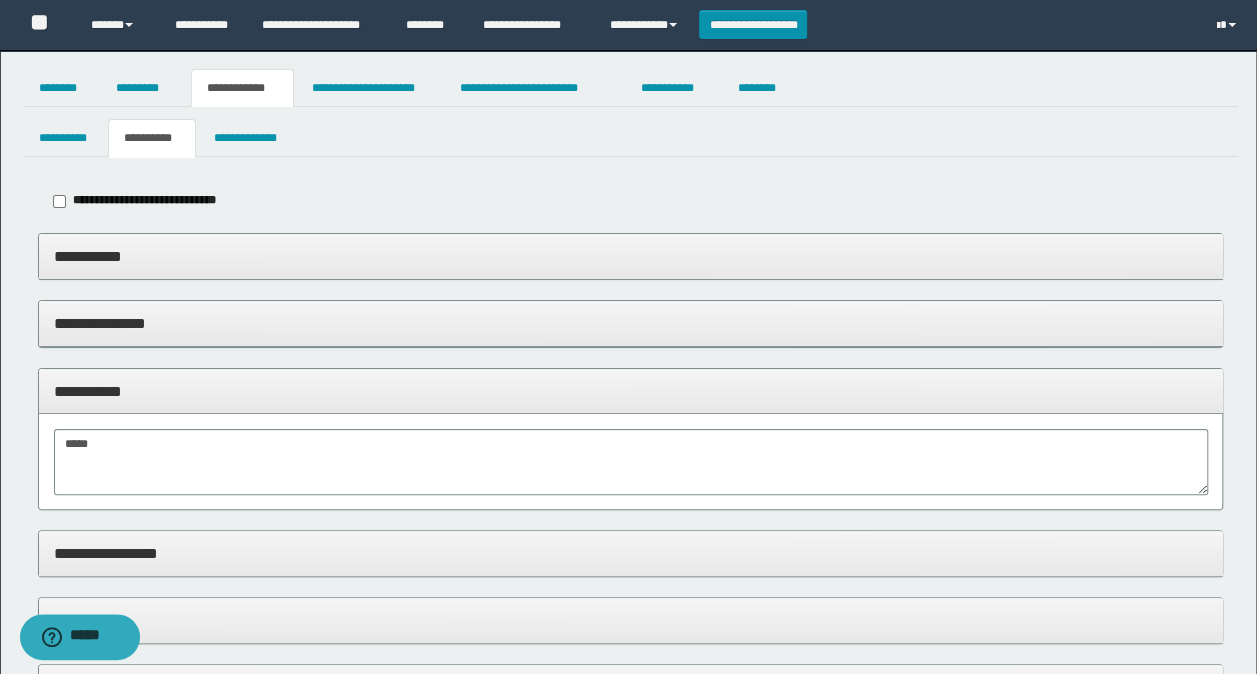 click on "**********" at bounding box center [631, 391] 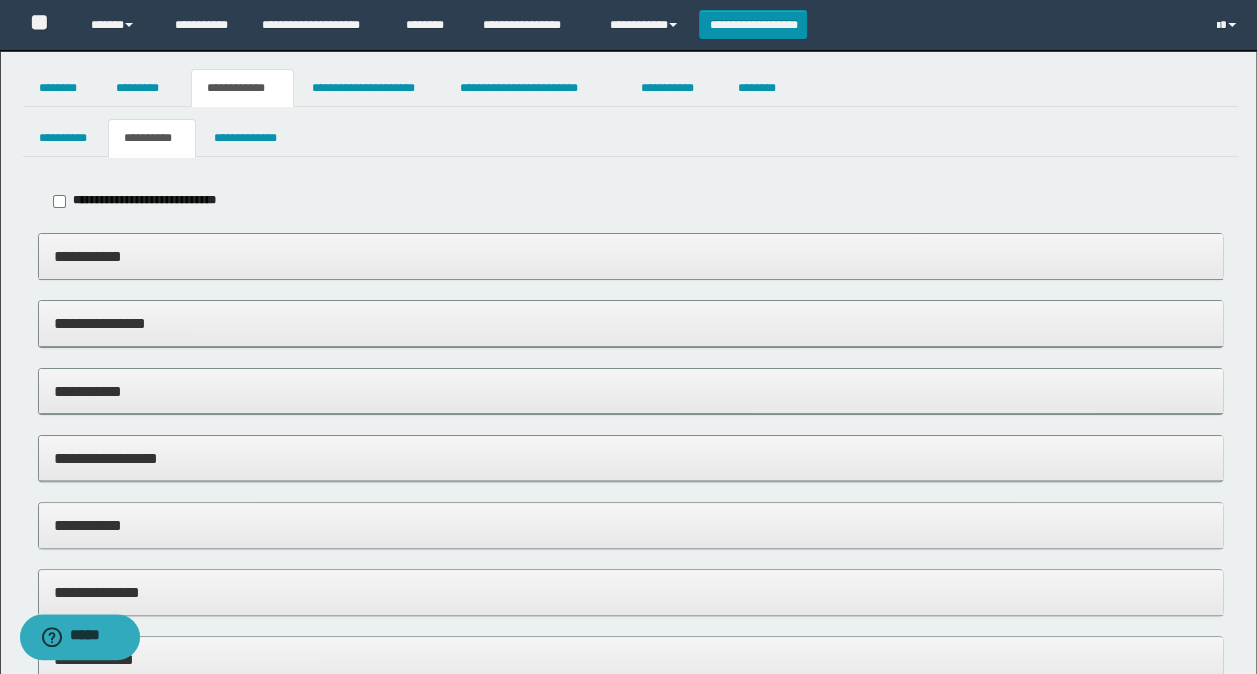 click on "**********" at bounding box center [631, 256] 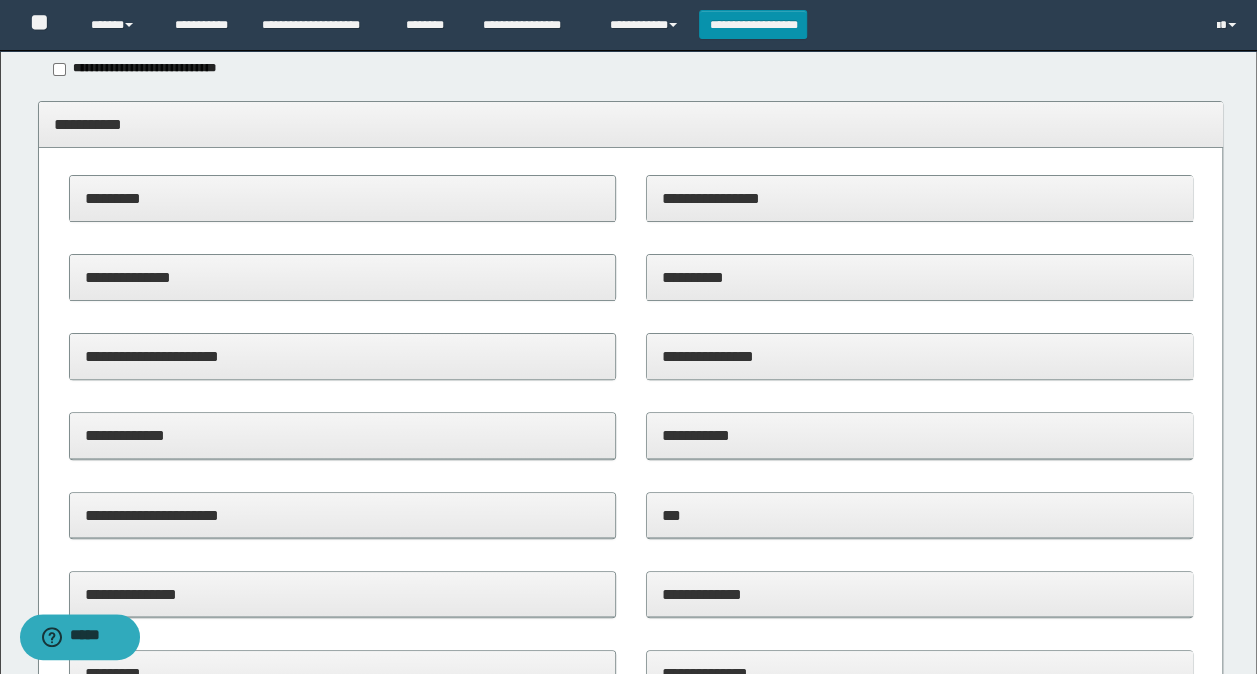 scroll, scrollTop: 200, scrollLeft: 0, axis: vertical 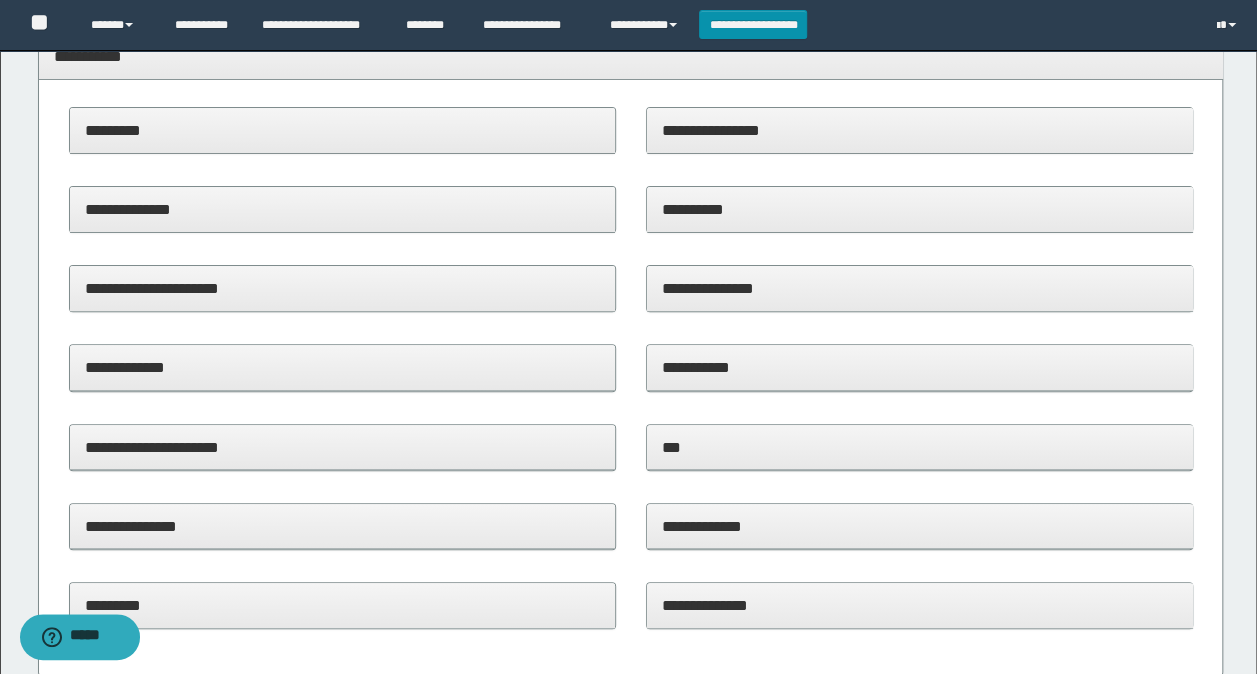 click on "**********" at bounding box center [343, 288] 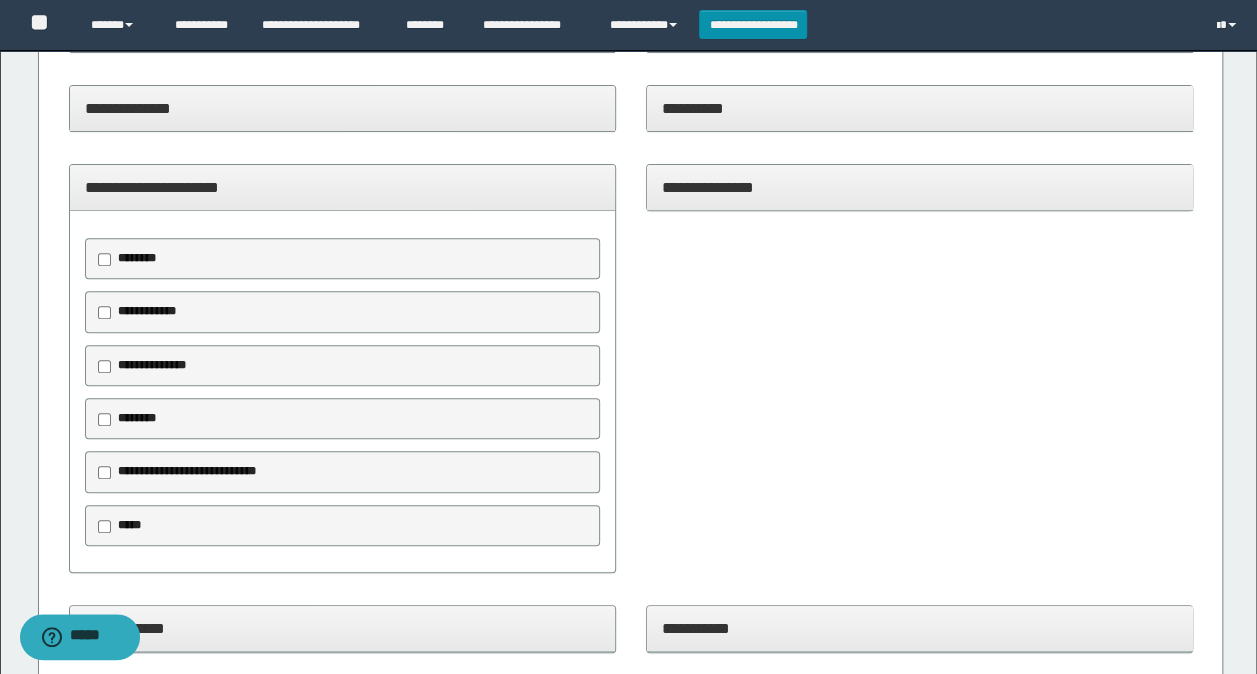 scroll, scrollTop: 400, scrollLeft: 0, axis: vertical 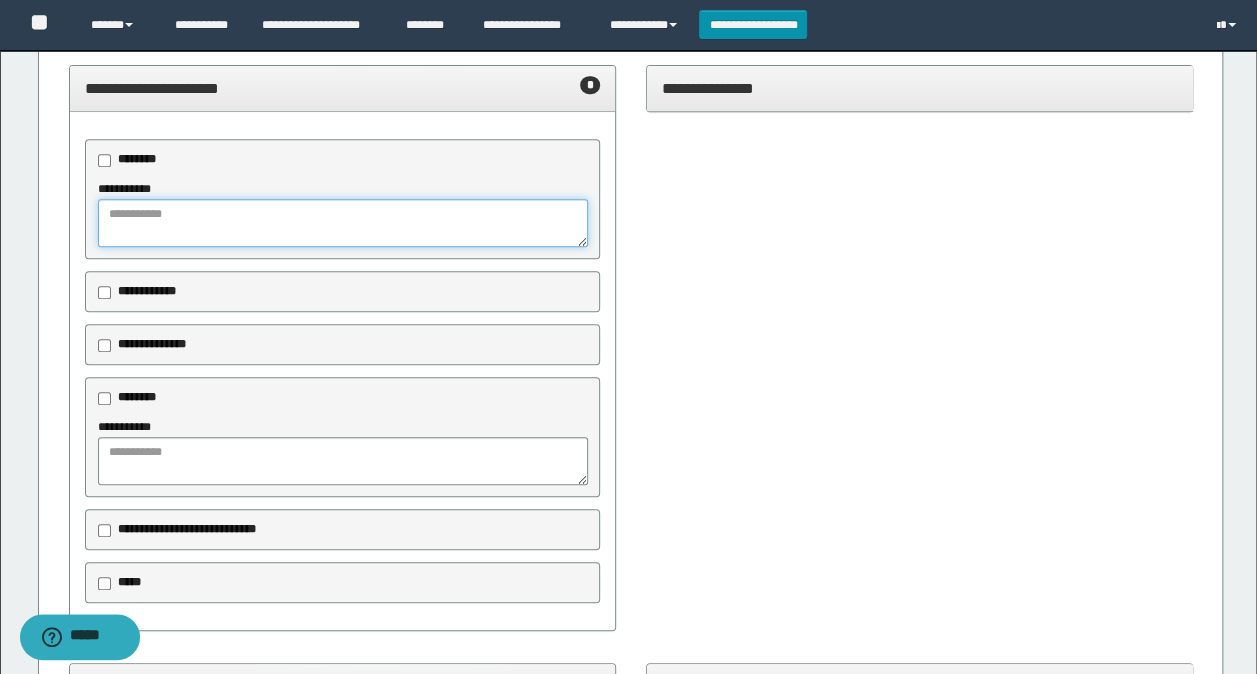 click at bounding box center (343, 223) 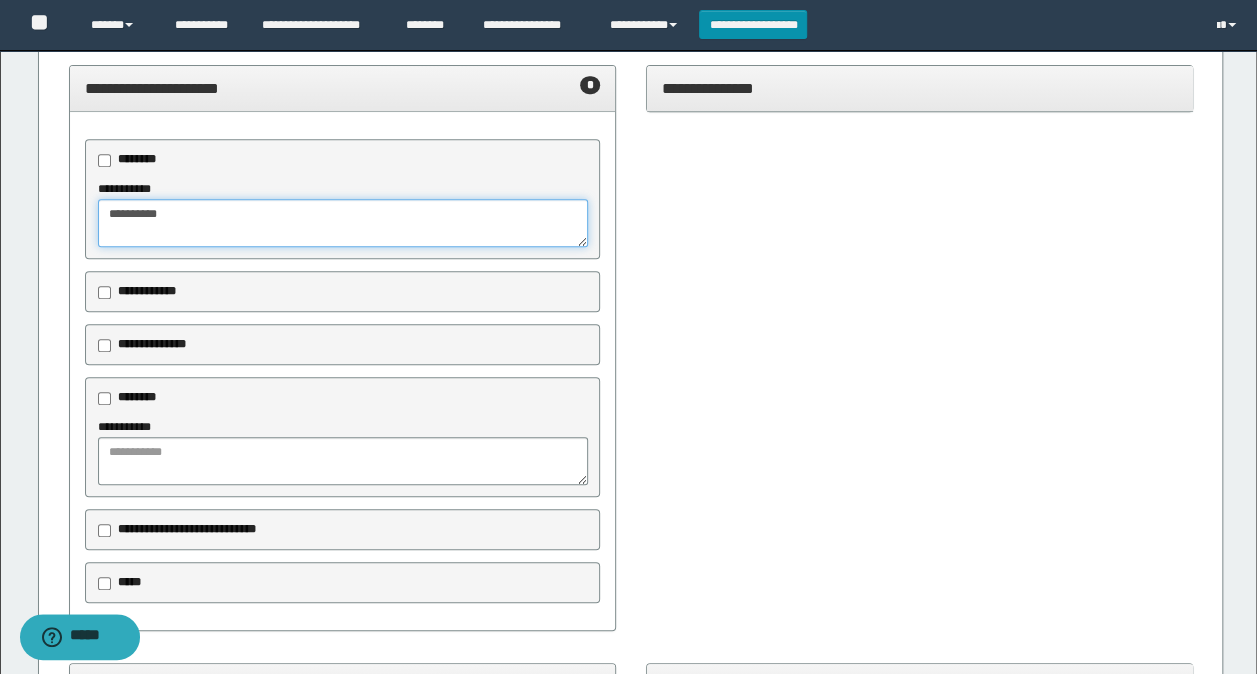 type on "**********" 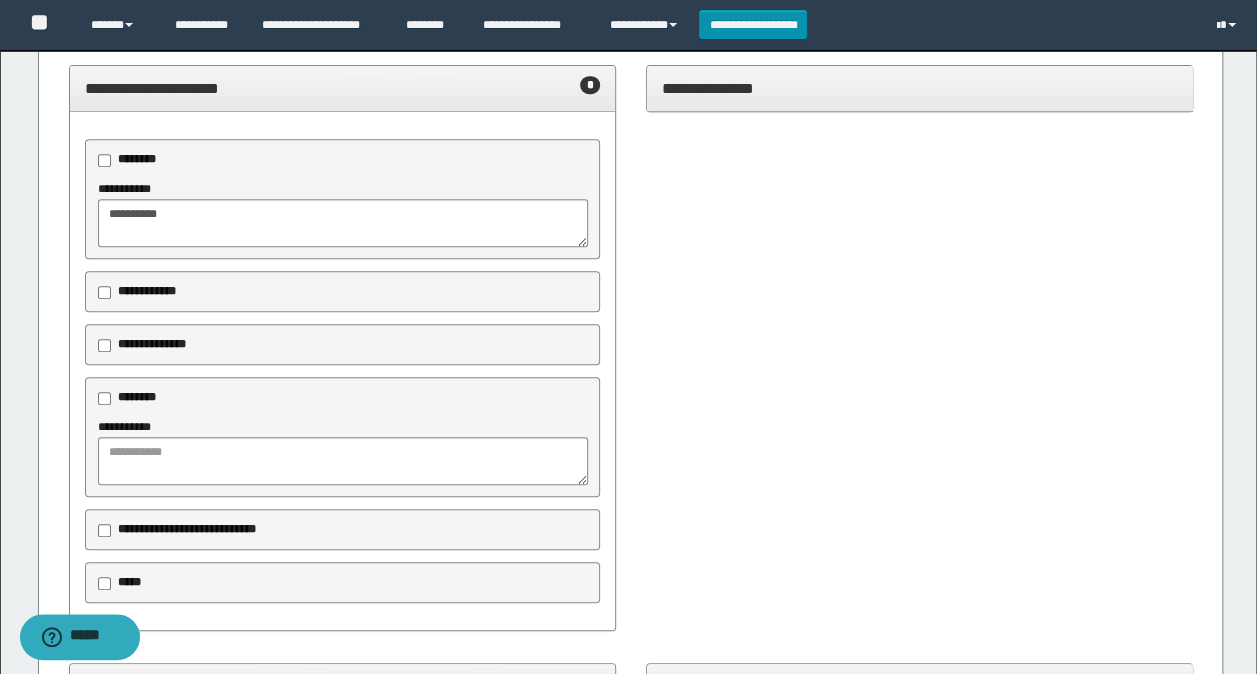 click on "**********" at bounding box center [343, 88] 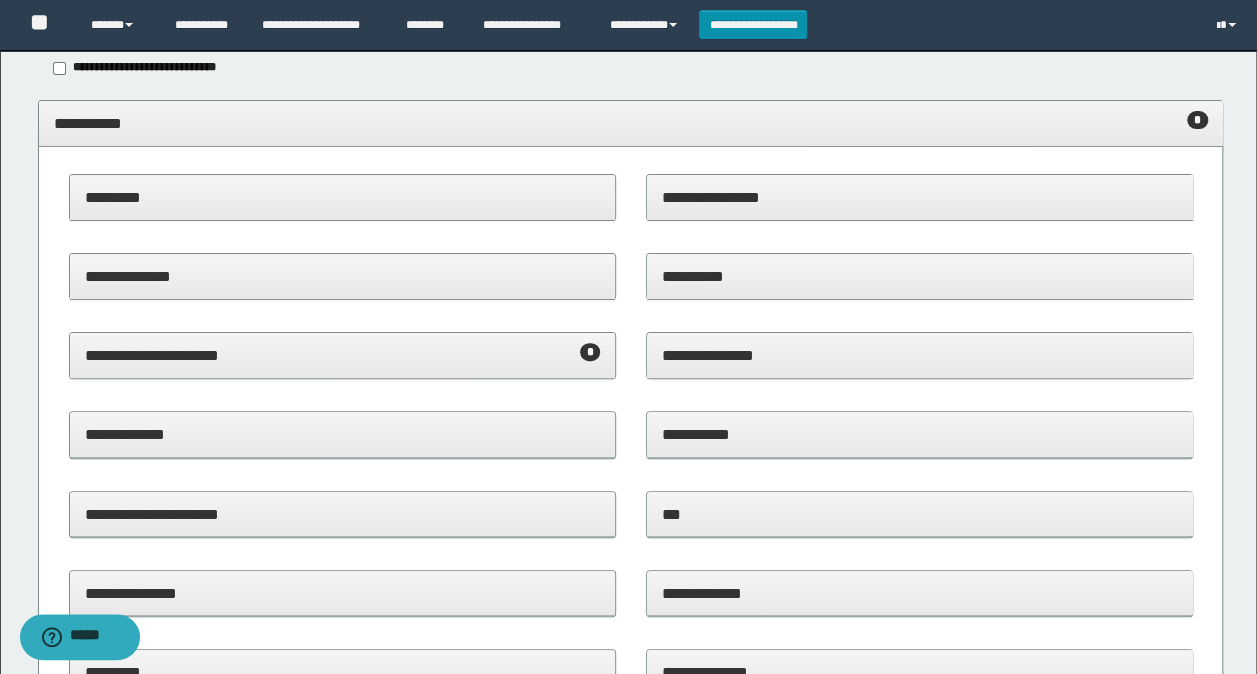 scroll, scrollTop: 0, scrollLeft: 0, axis: both 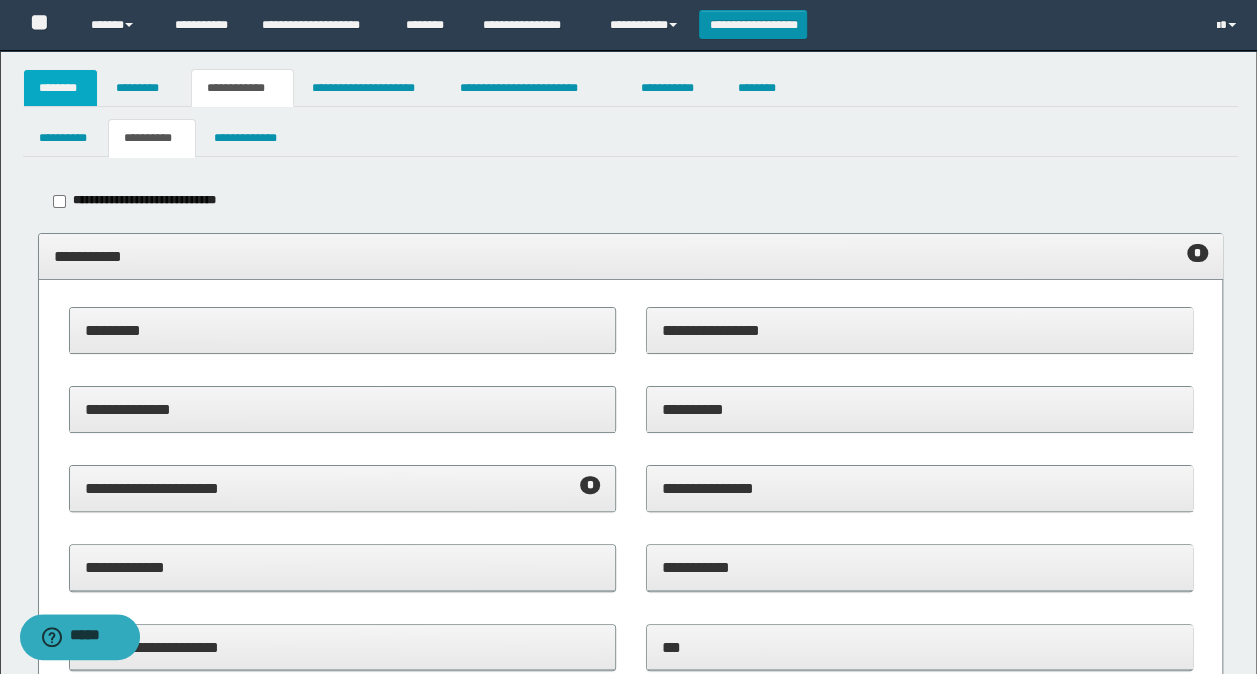 click on "********" at bounding box center [61, 88] 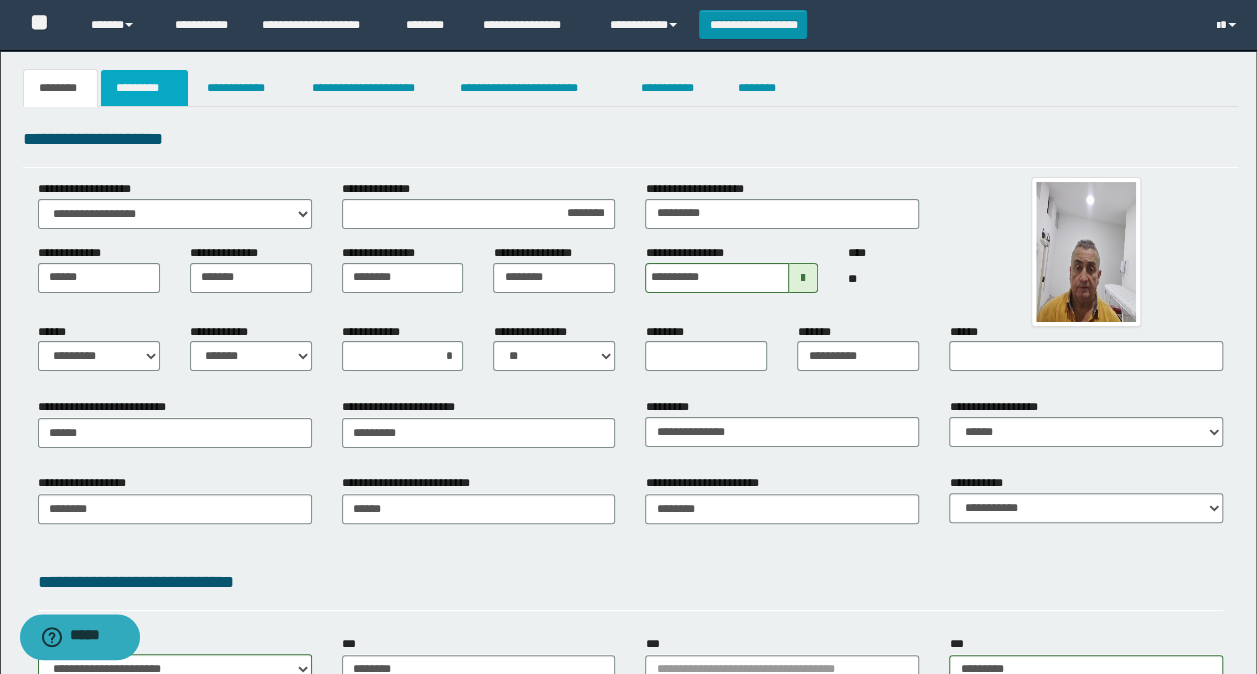 click on "*********" at bounding box center [144, 88] 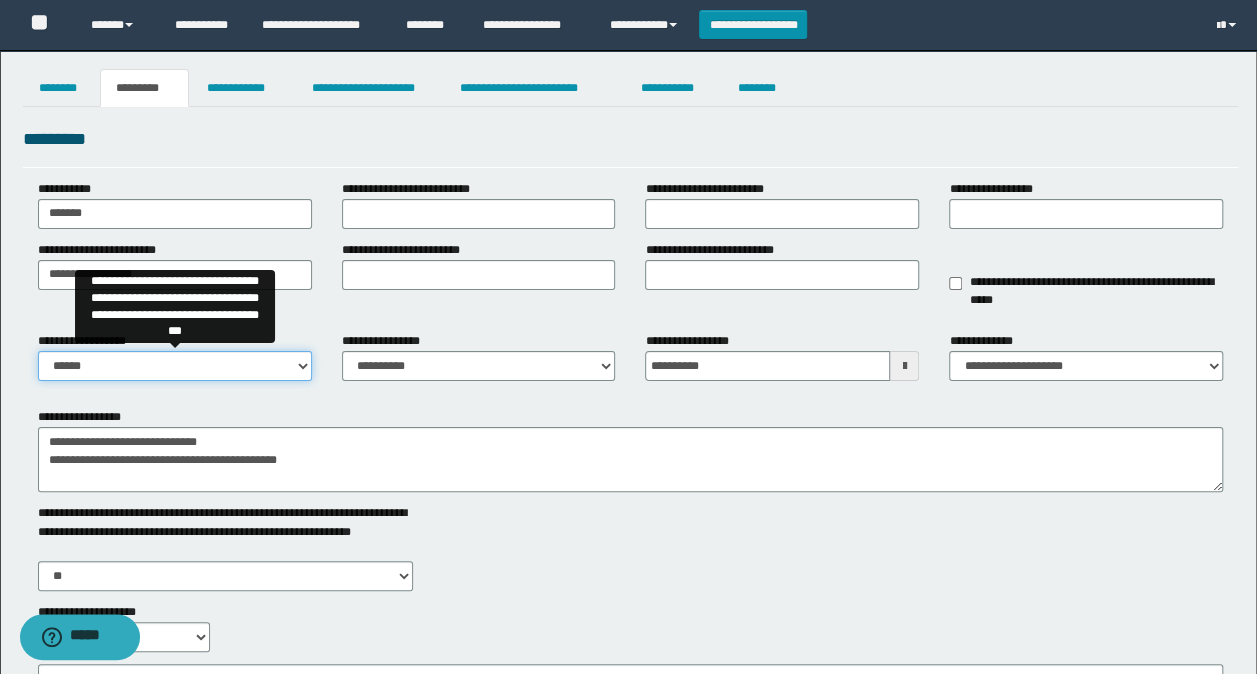 click on "**********" at bounding box center (175, 366) 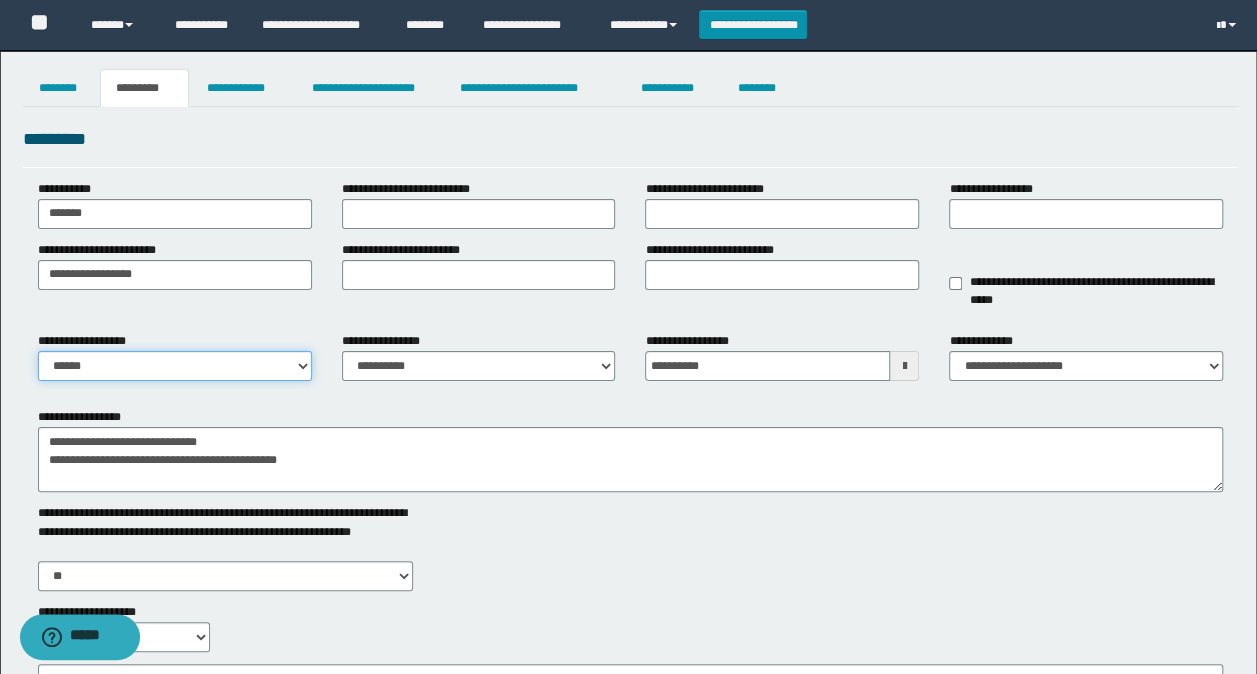 select on "****" 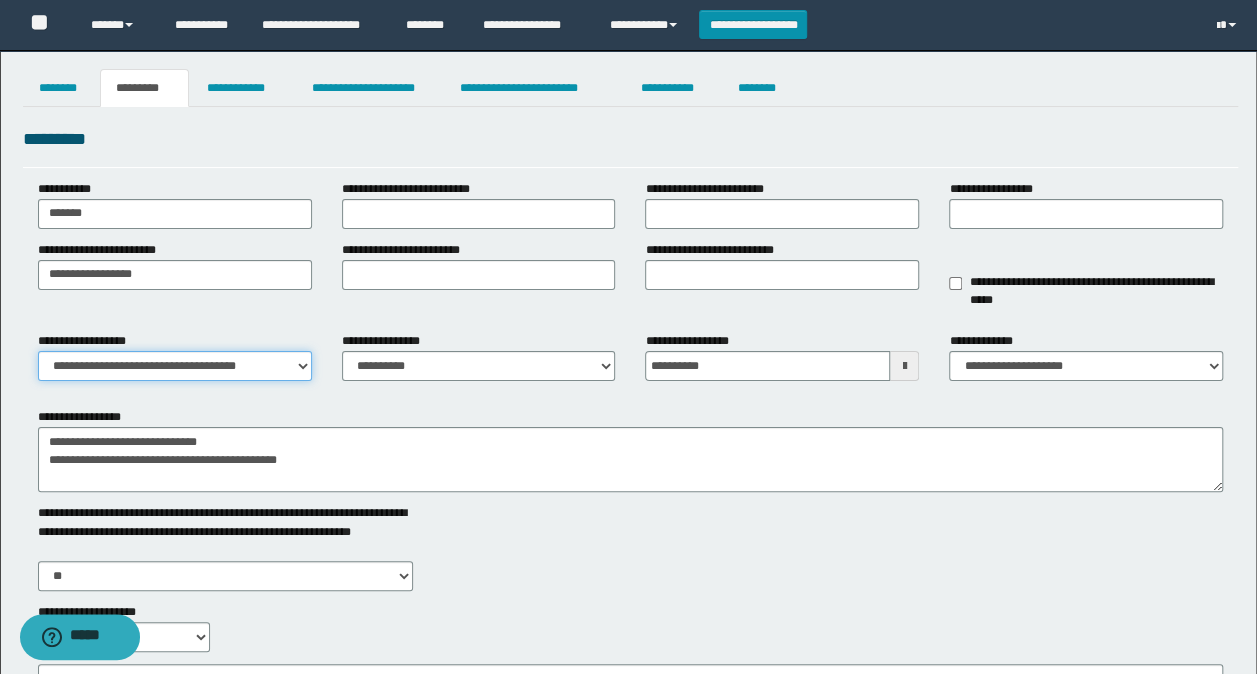 click on "**********" at bounding box center [175, 366] 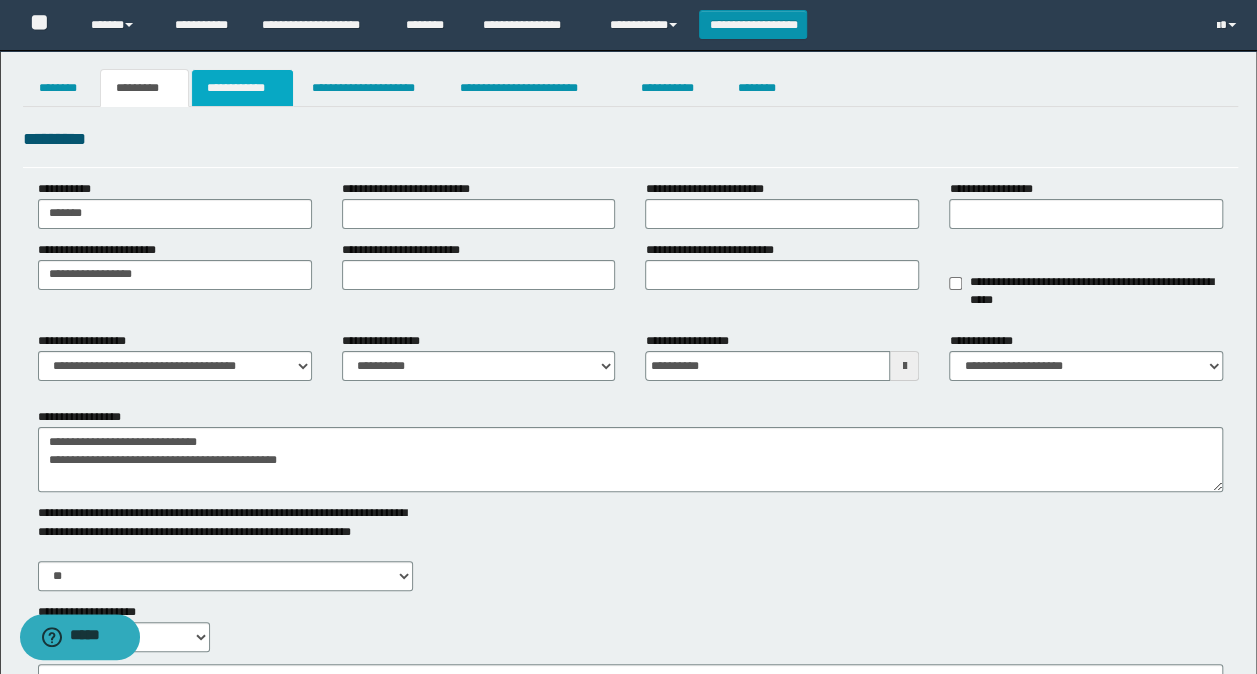 click on "**********" at bounding box center (243, 88) 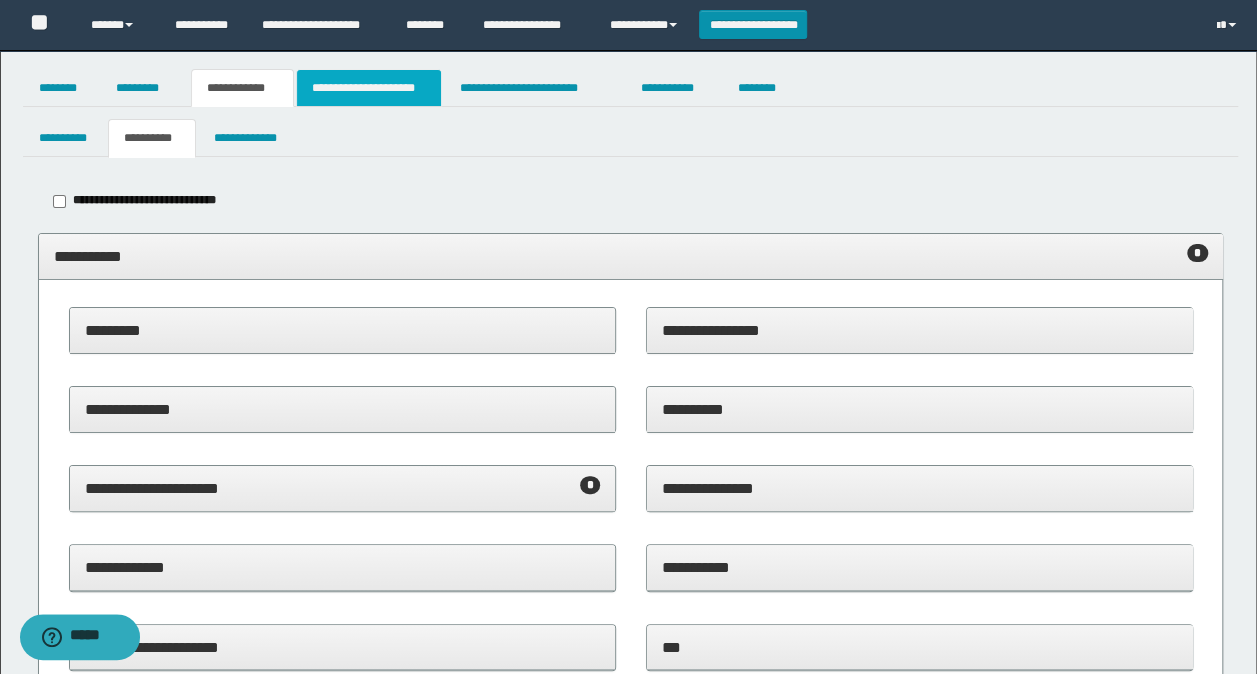 click on "**********" at bounding box center [369, 88] 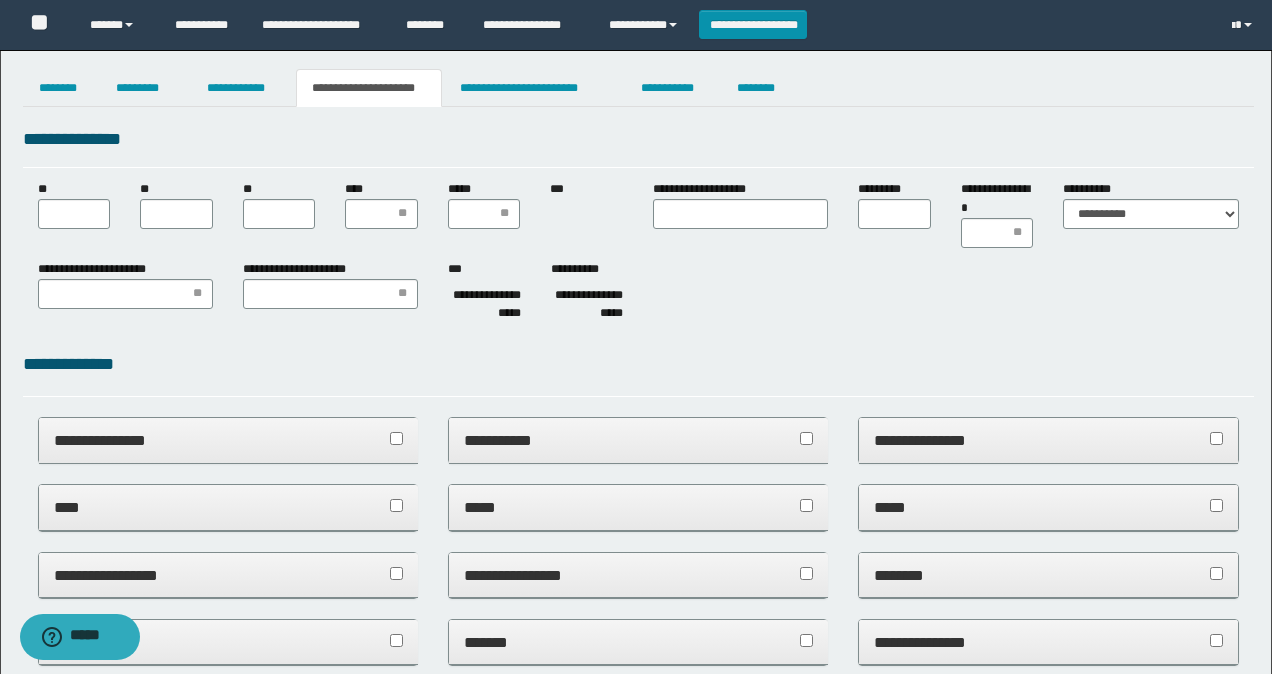 scroll, scrollTop: 0, scrollLeft: 0, axis: both 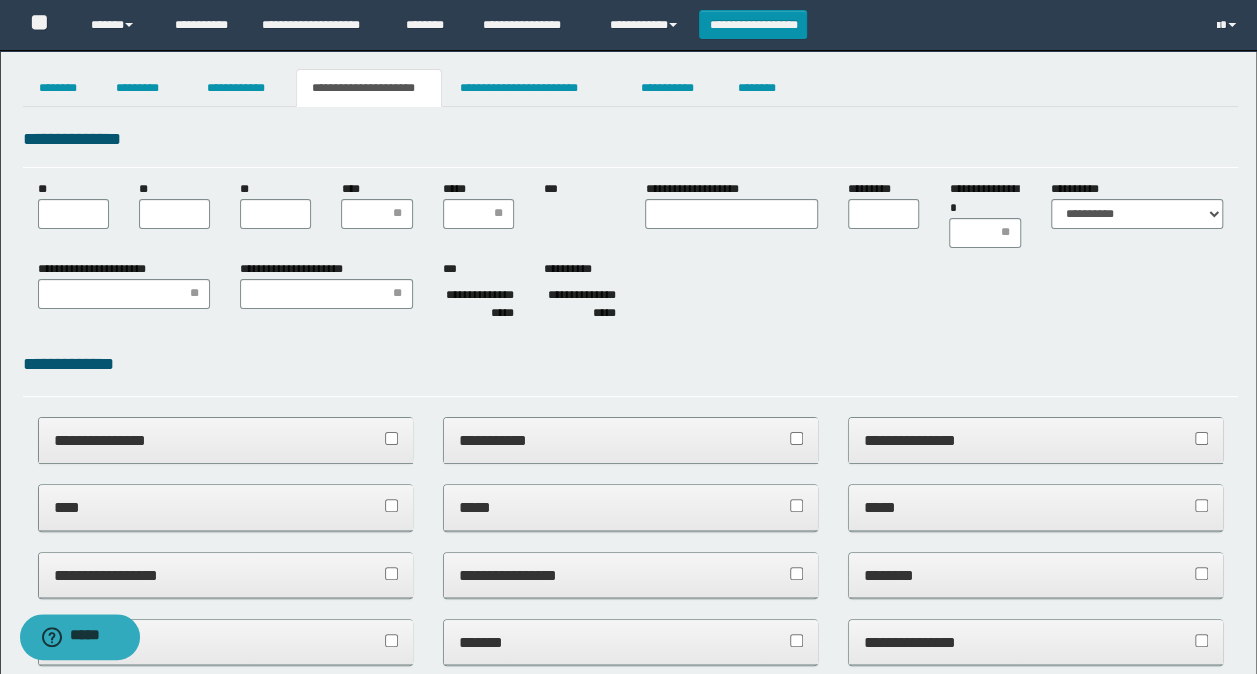 type 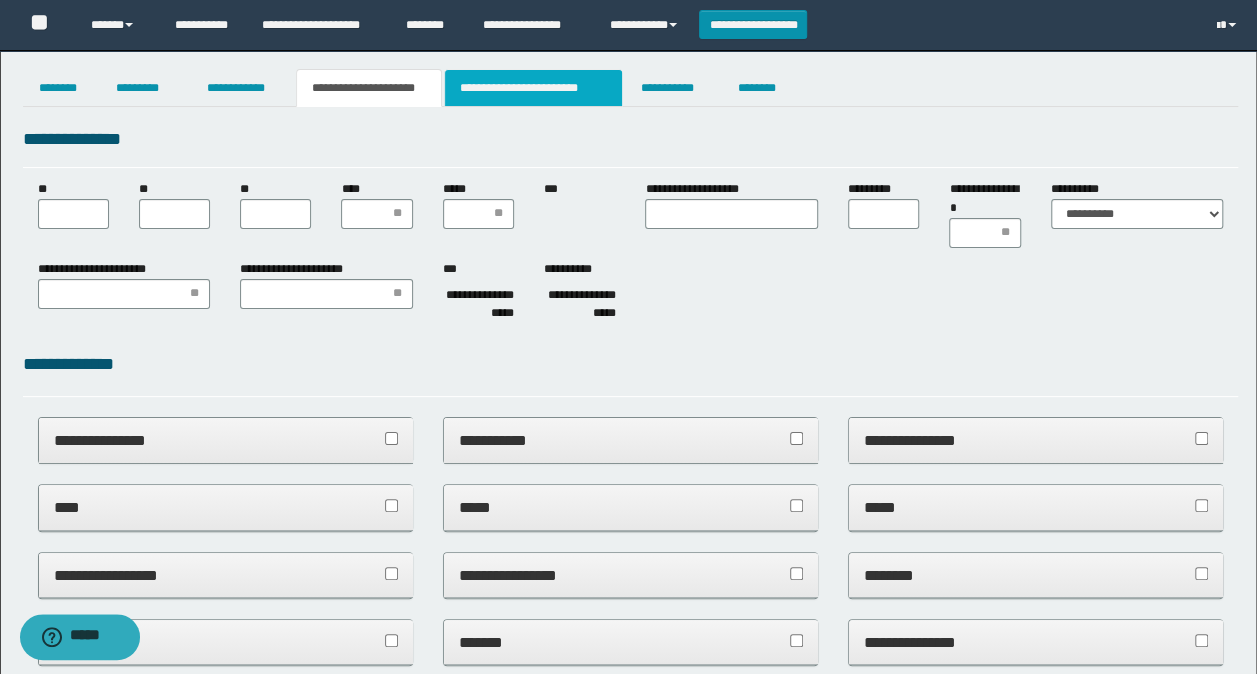 click on "**********" at bounding box center (533, 88) 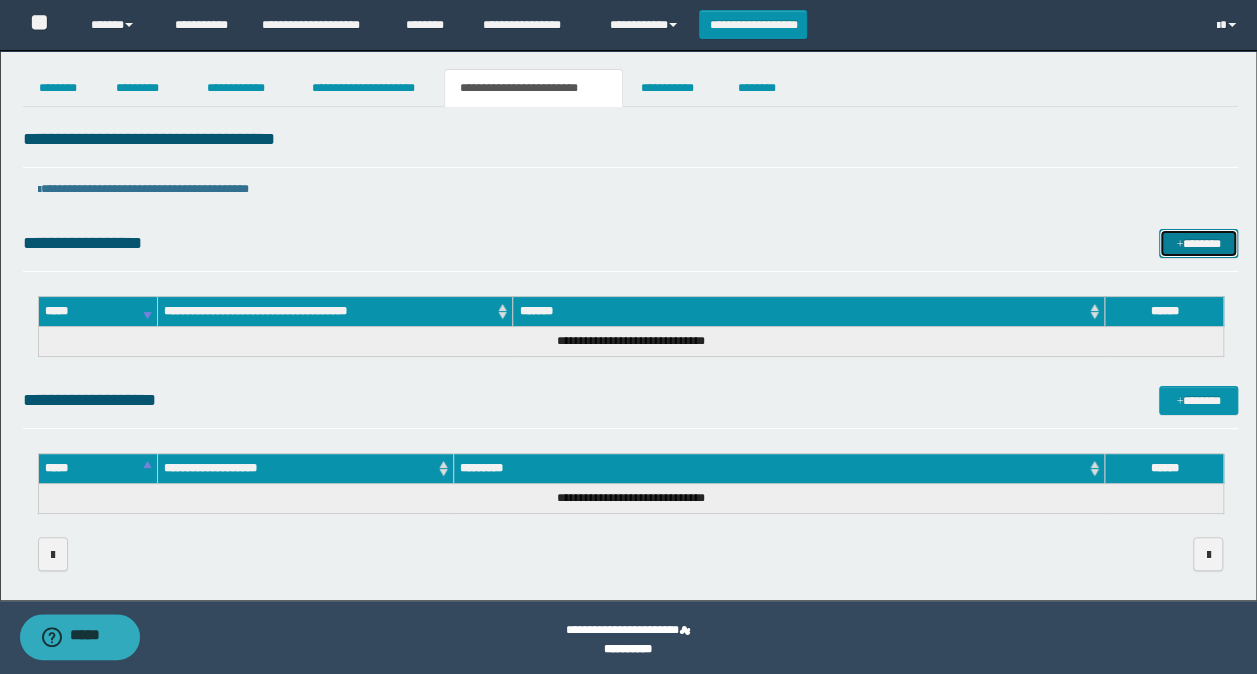 click on "*******" at bounding box center (1198, 243) 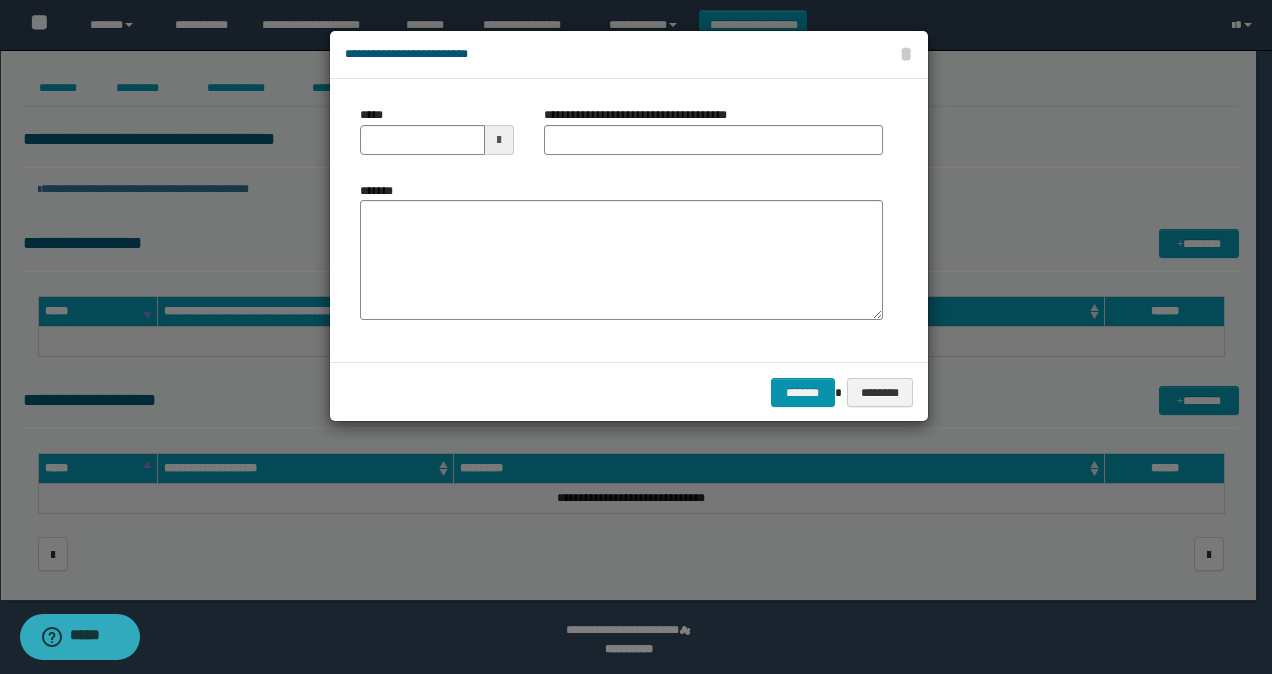 click at bounding box center [499, 140] 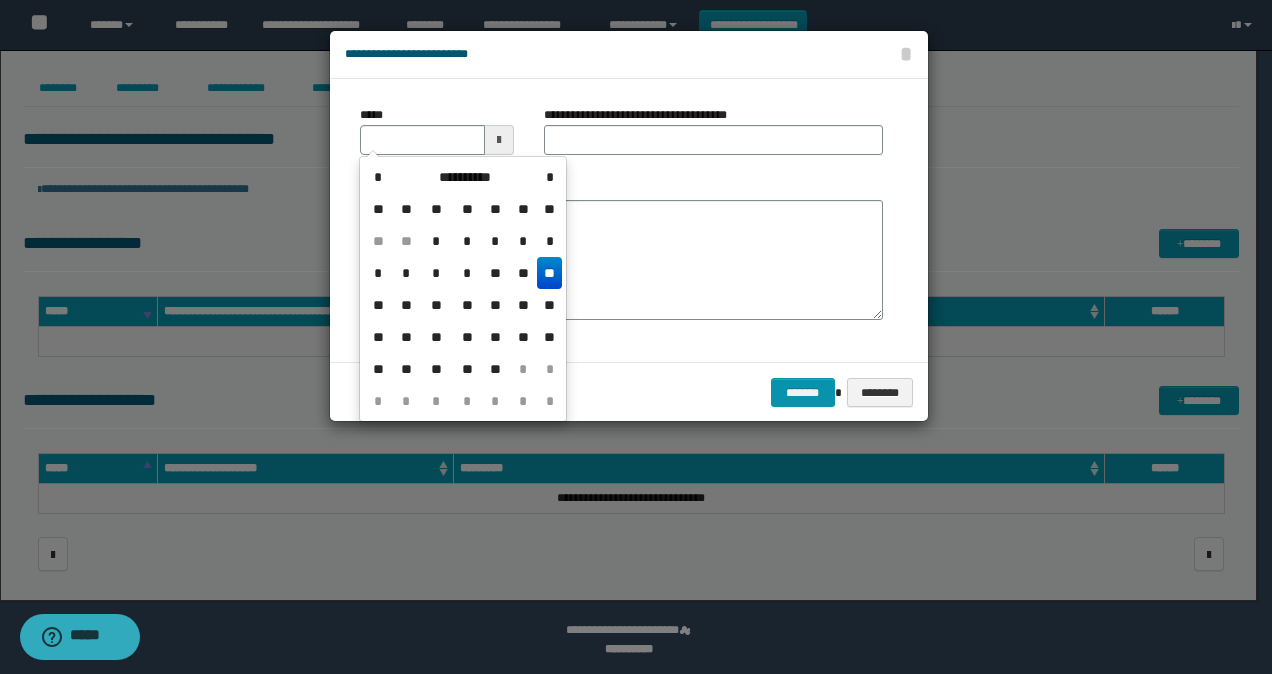 drag, startPoint x: 550, startPoint y: 276, endPoint x: 653, endPoint y: 238, distance: 109.786156 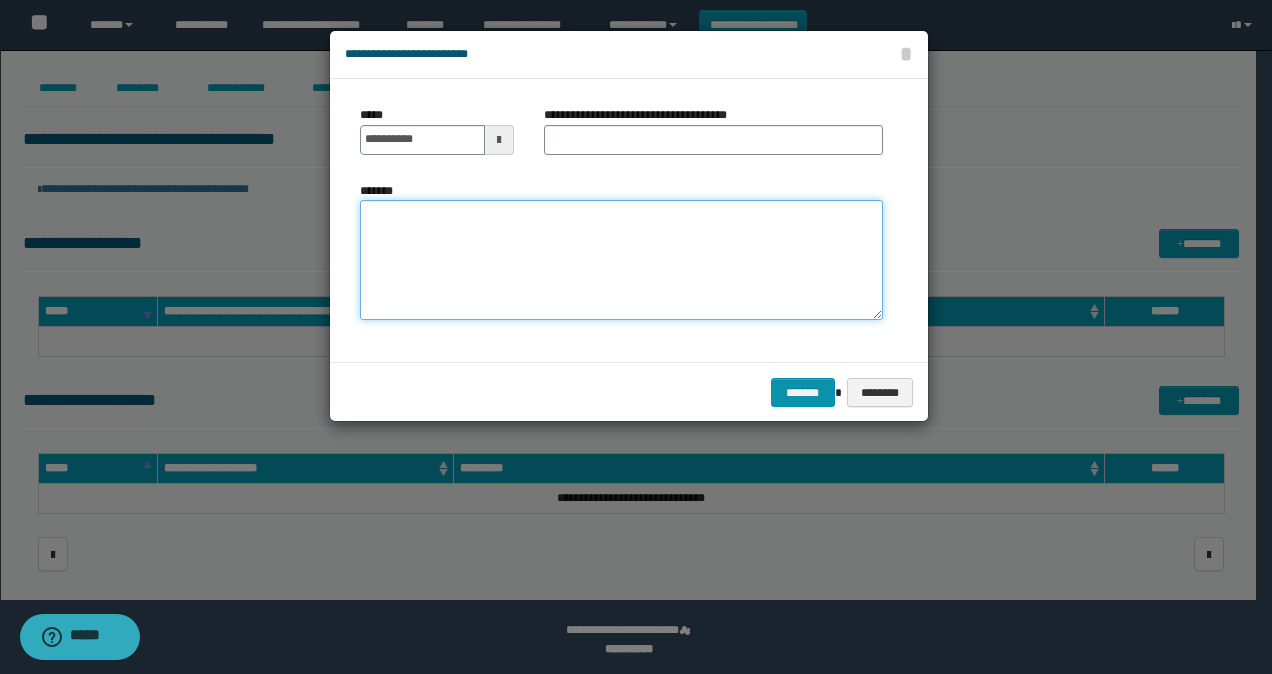 click on "*******" at bounding box center [621, 260] 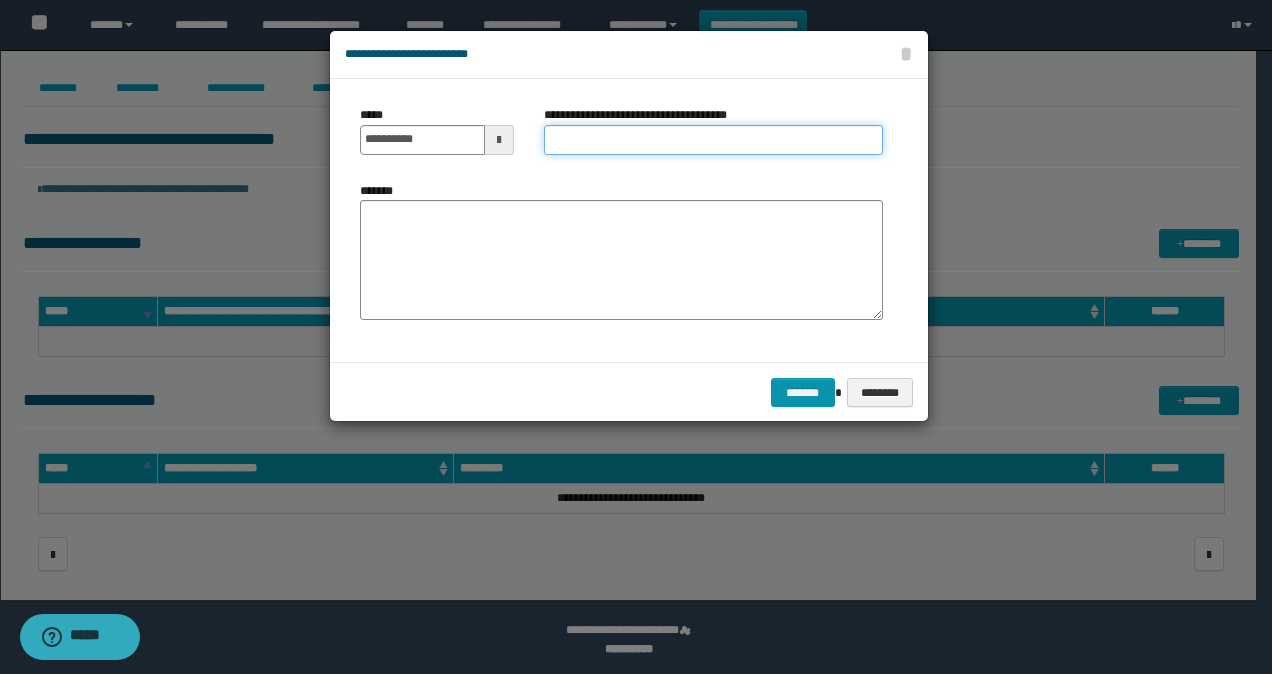 click on "**********" at bounding box center (713, 140) 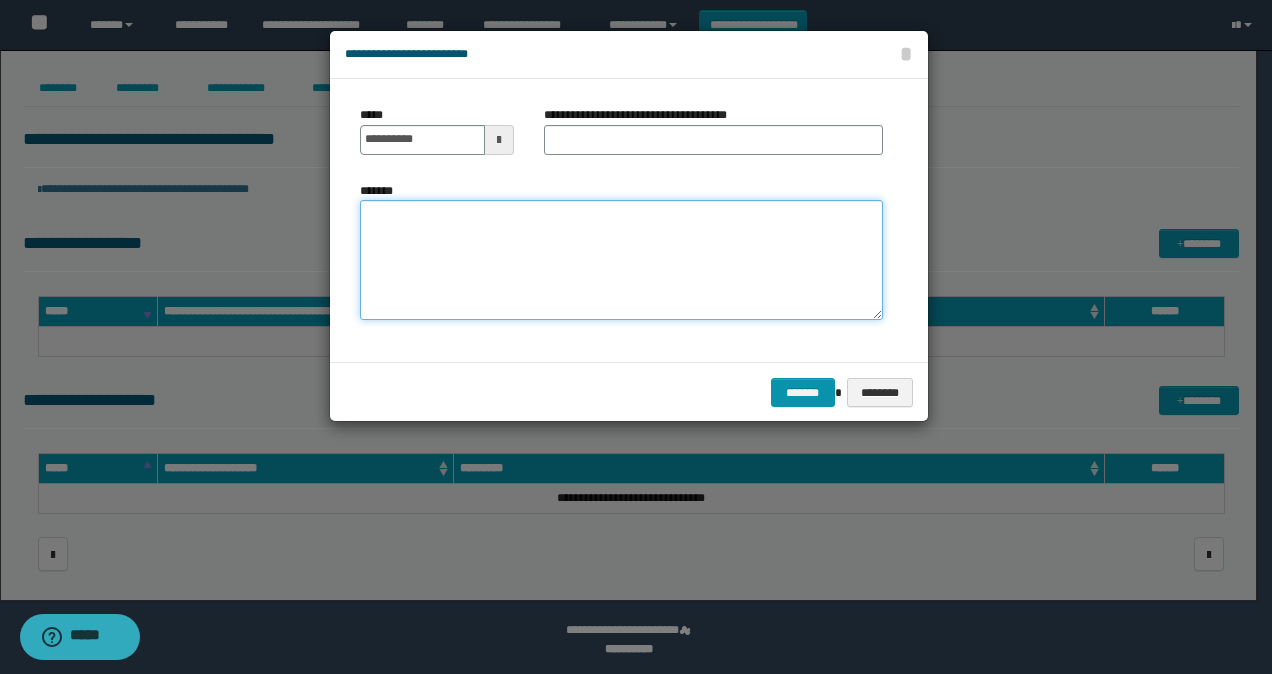 click on "*******" at bounding box center (621, 260) 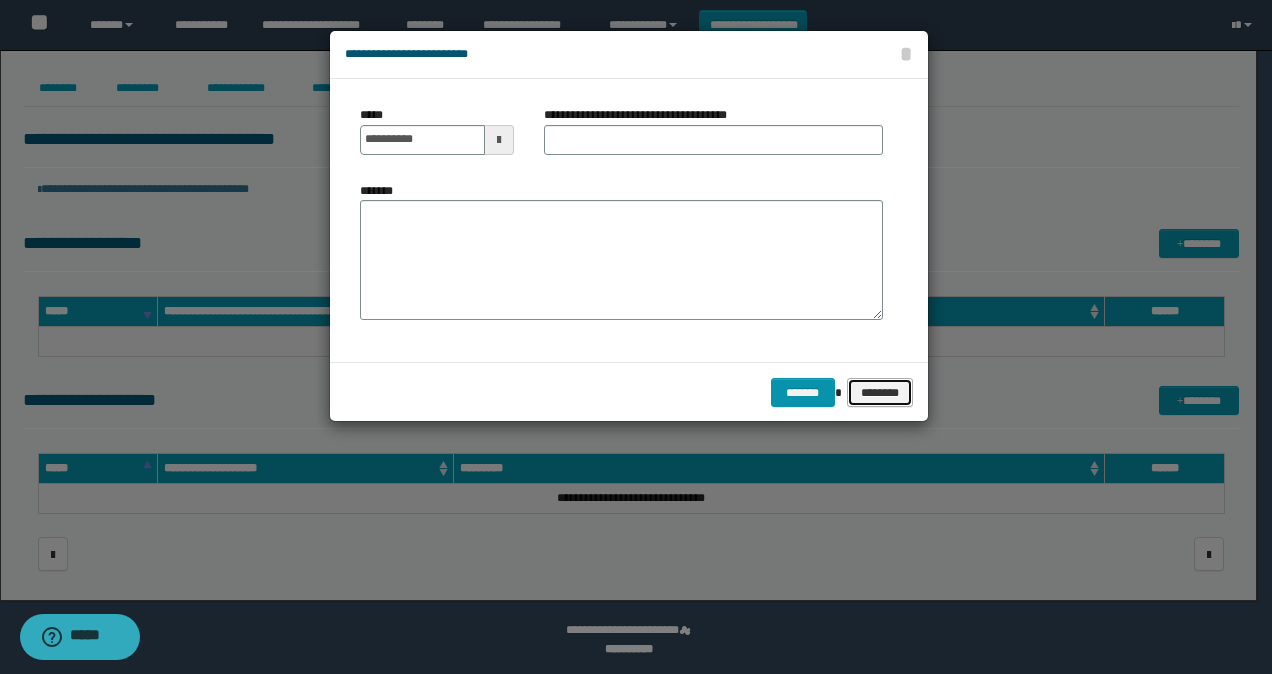 click on "********" at bounding box center (880, 392) 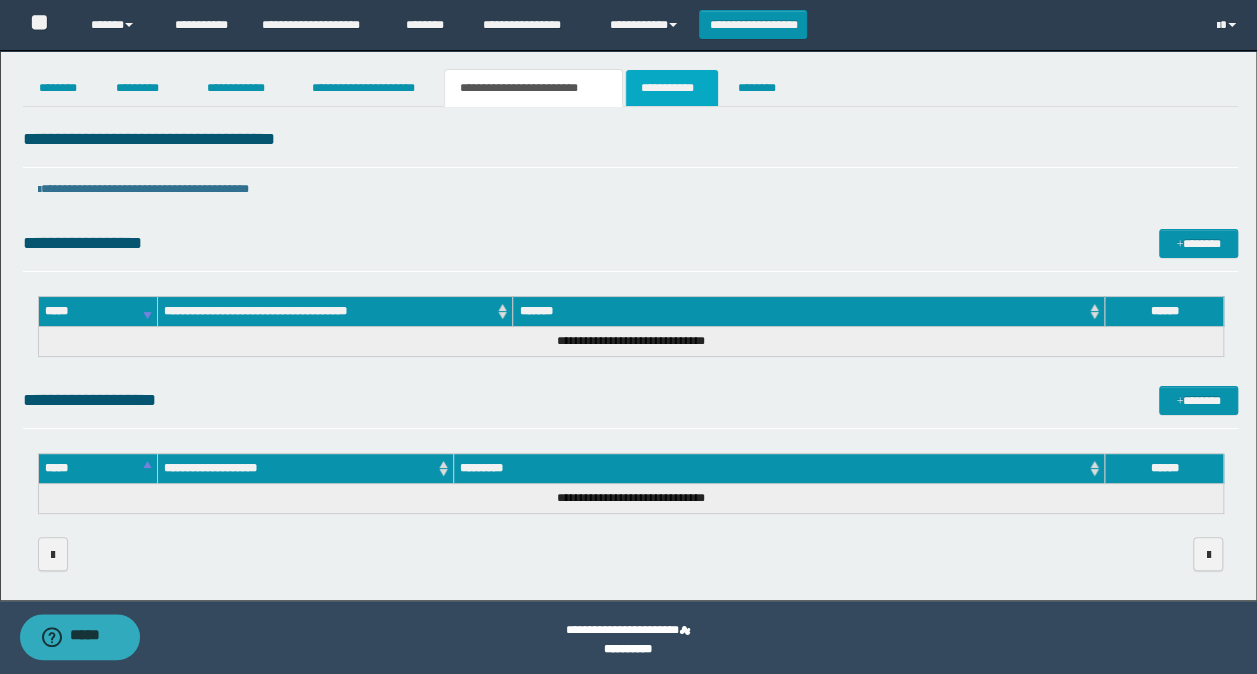 click on "**********" at bounding box center (672, 88) 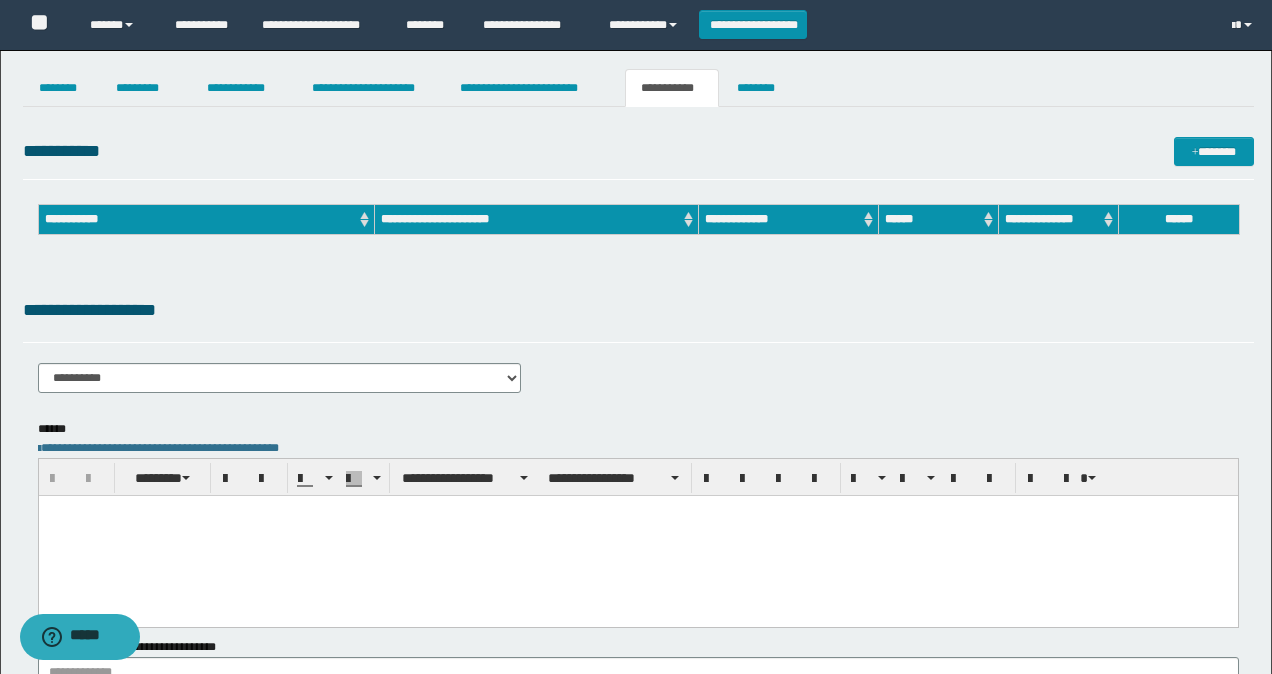 scroll, scrollTop: 0, scrollLeft: 0, axis: both 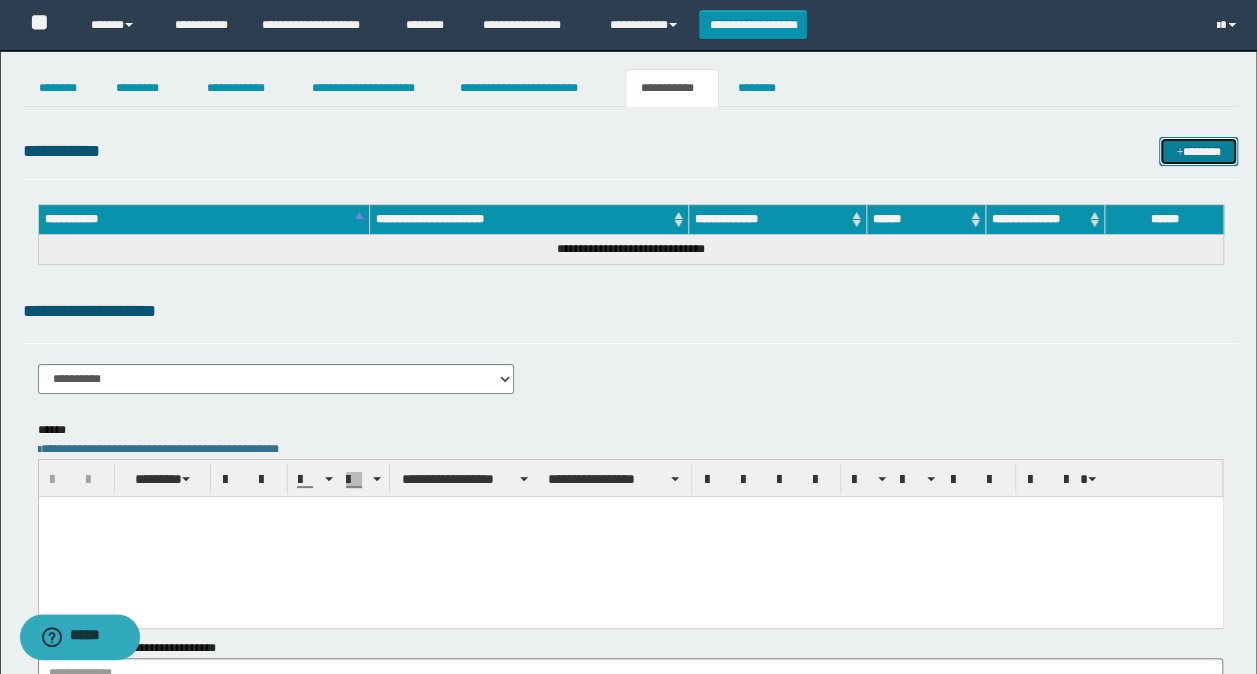 click on "*******" at bounding box center [1198, 151] 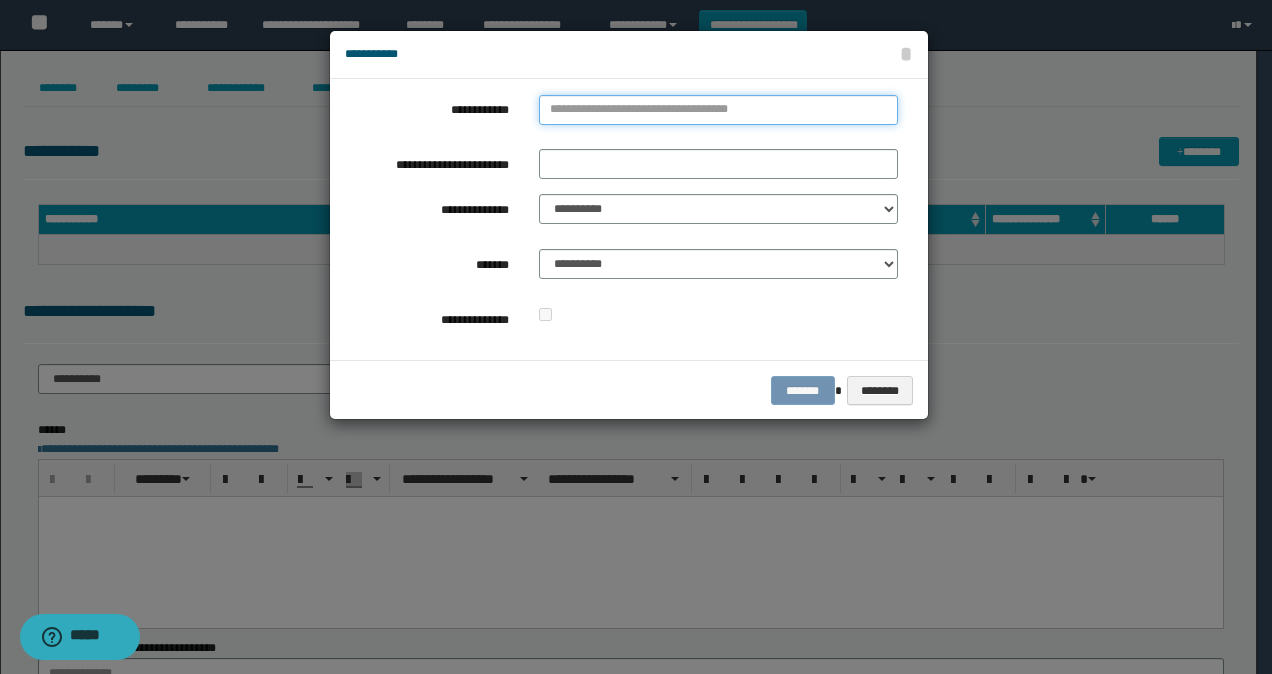 click on "**********" at bounding box center [718, 110] 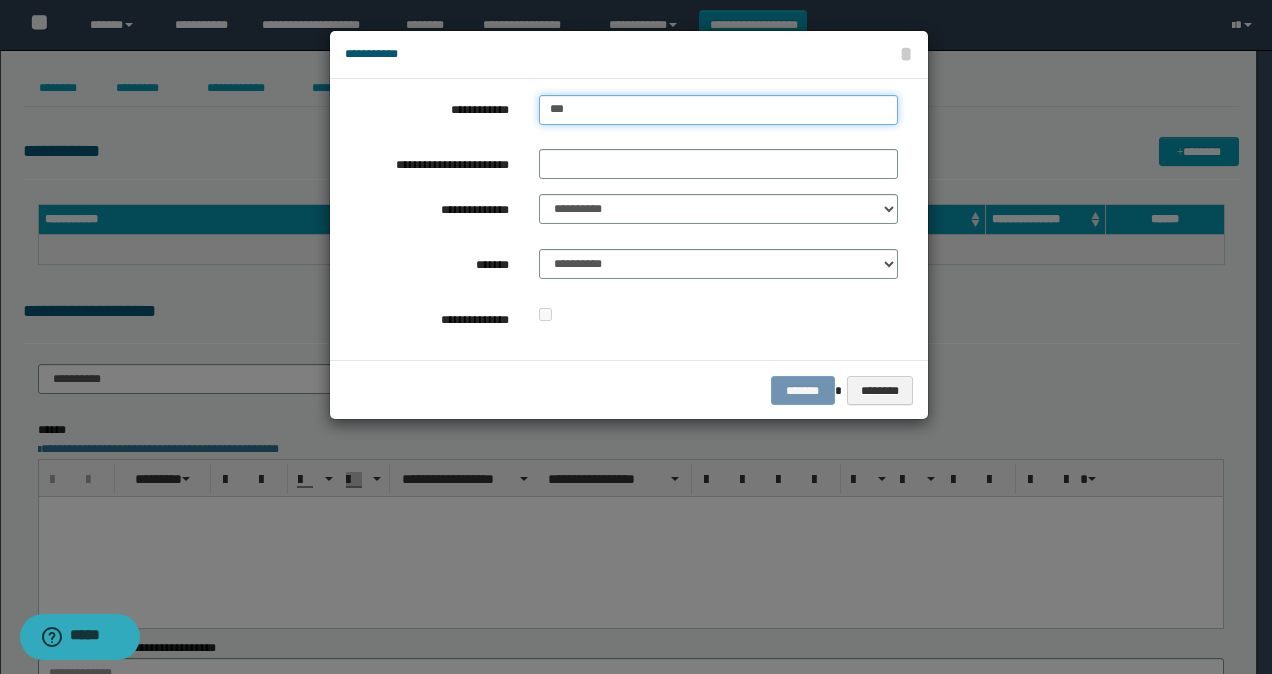 type on "****" 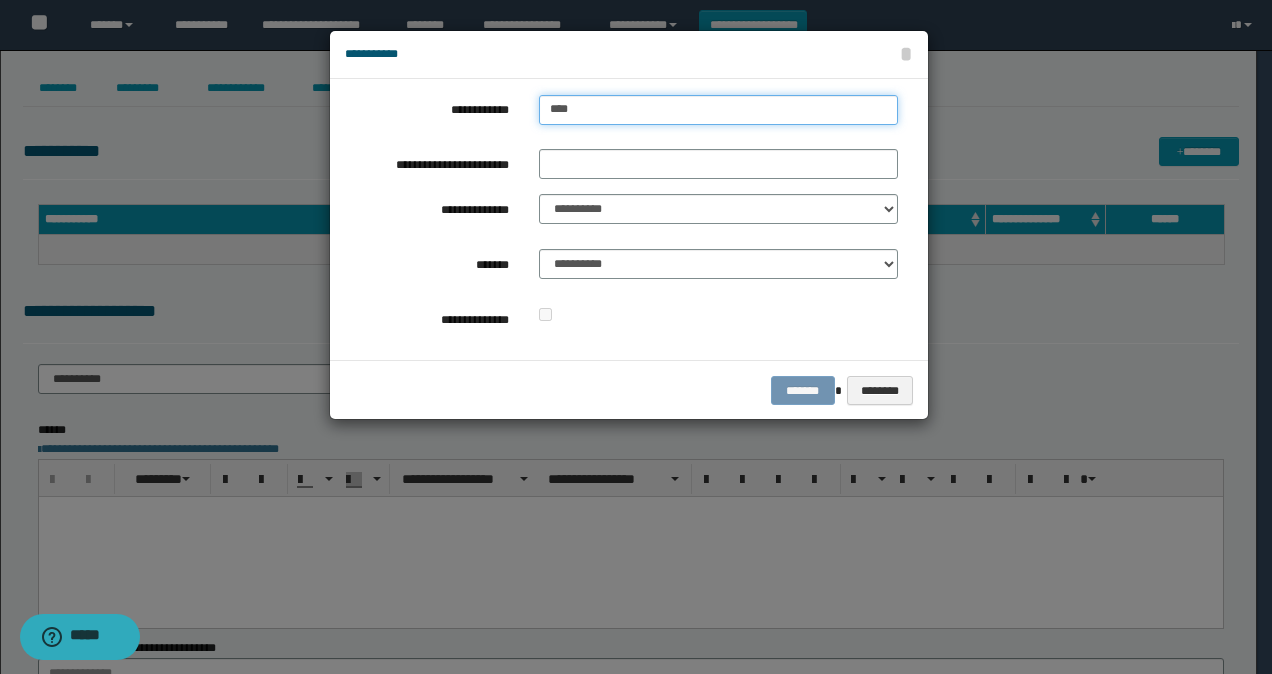 type on "****" 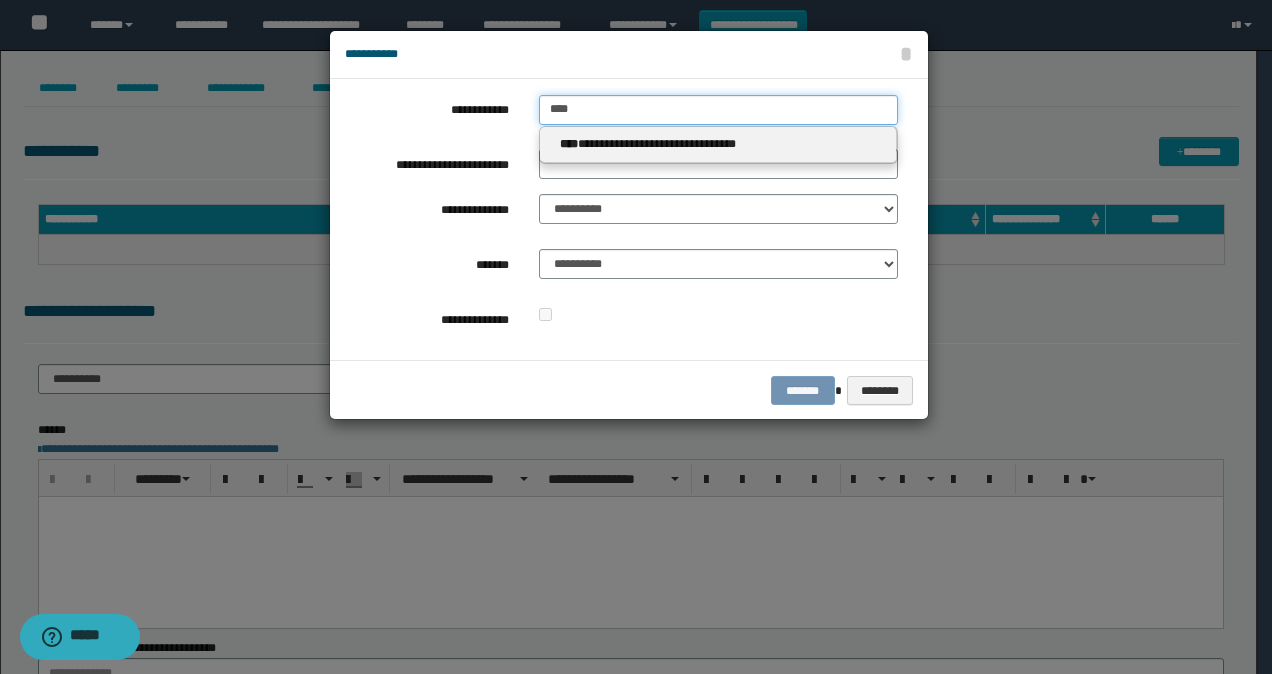 type 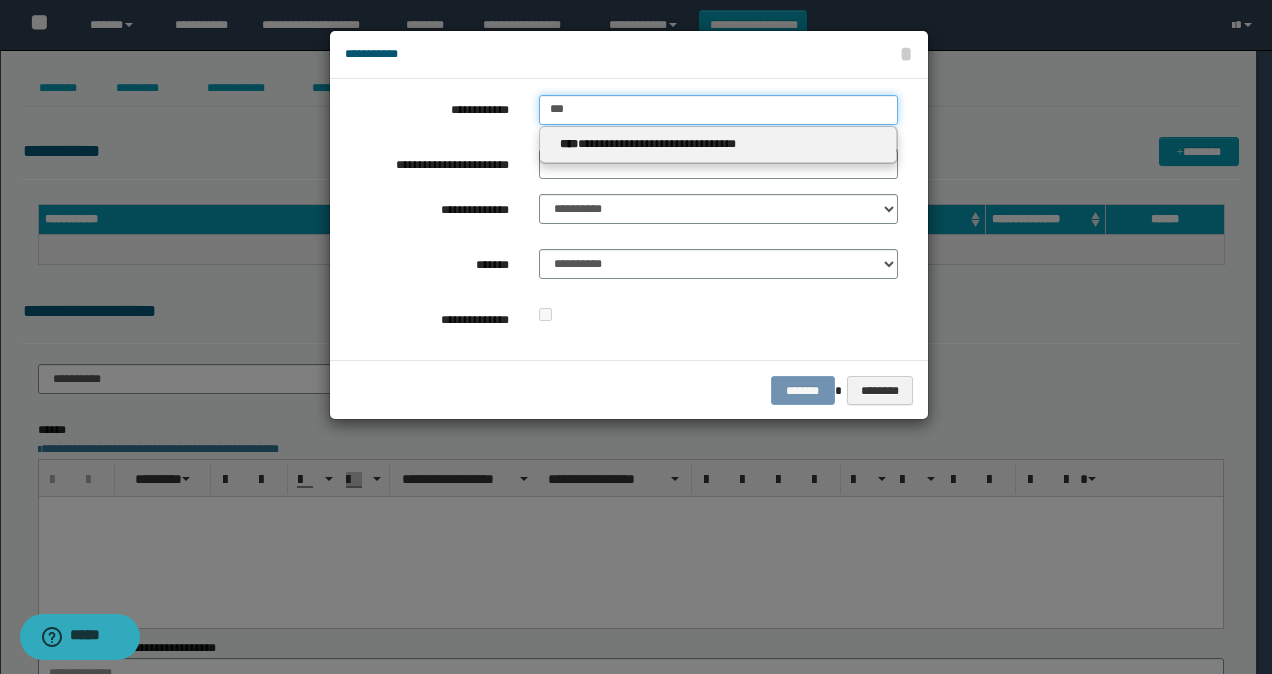 type on "***" 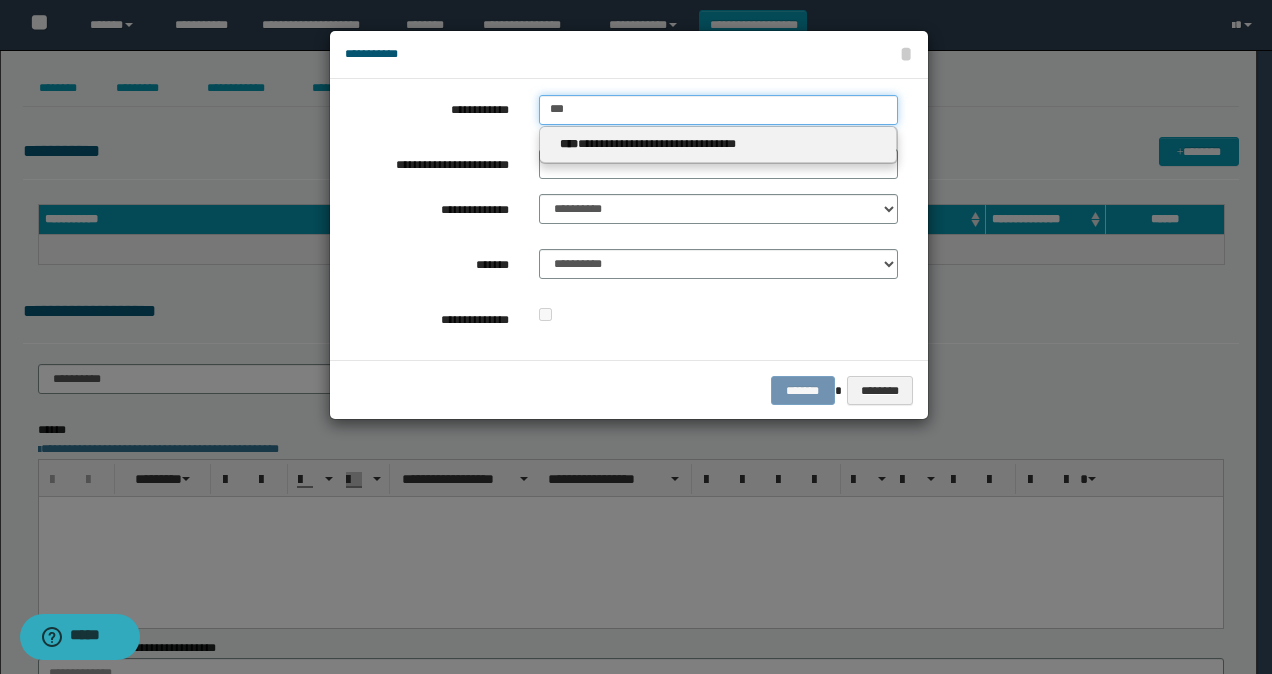 type 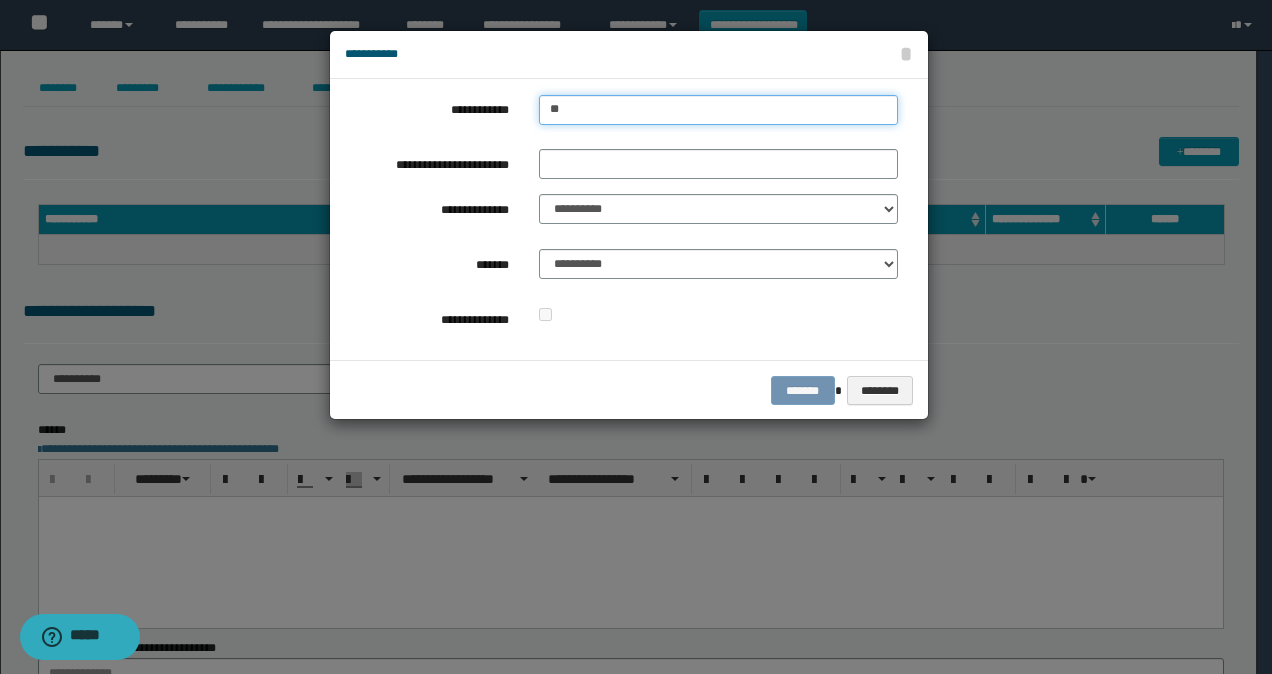 type on "**" 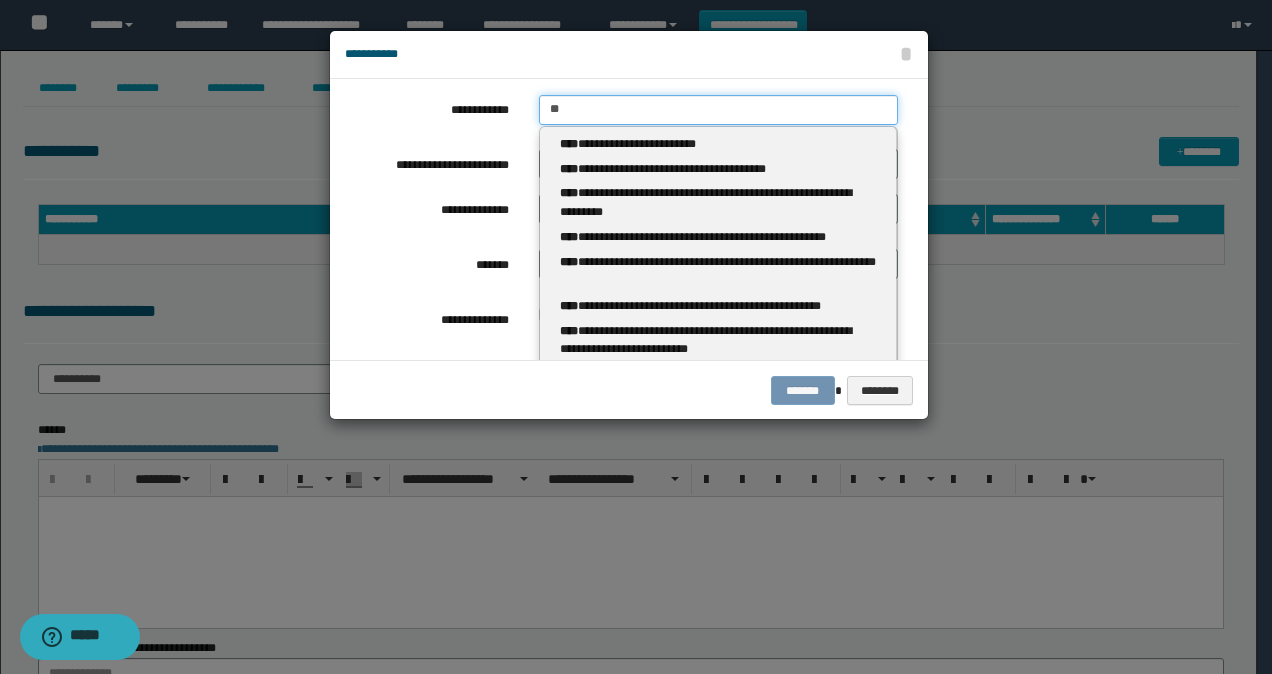 type 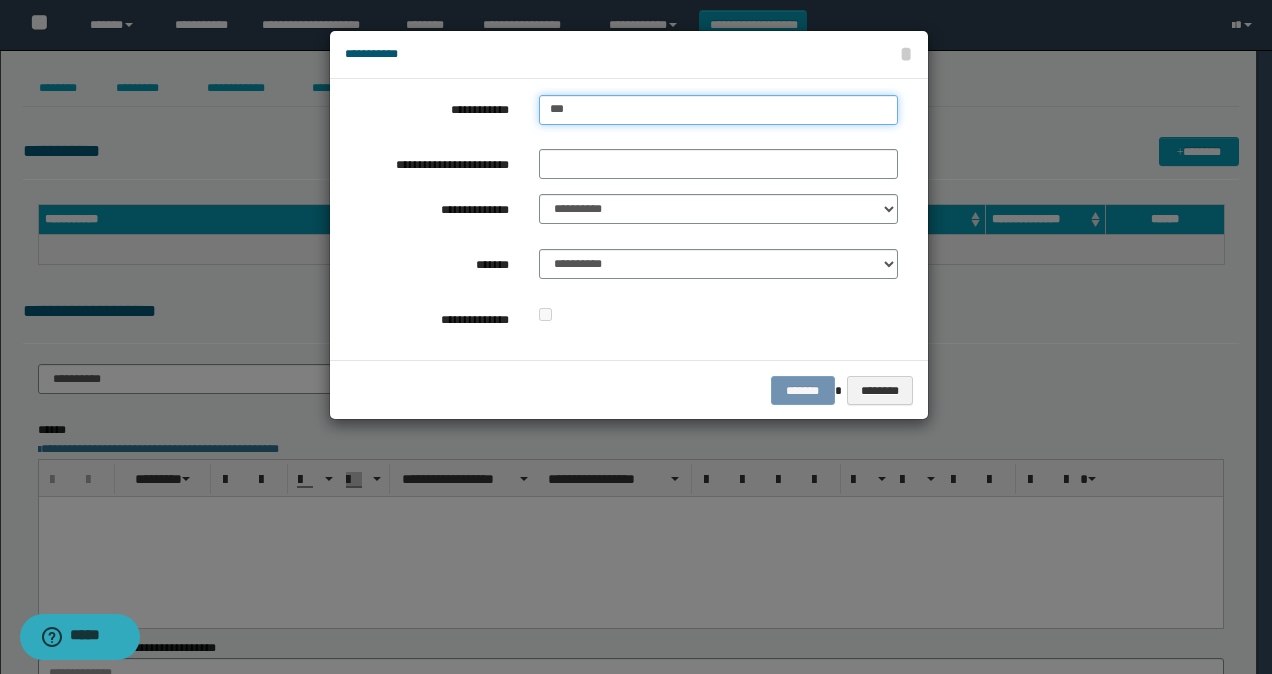 type on "****" 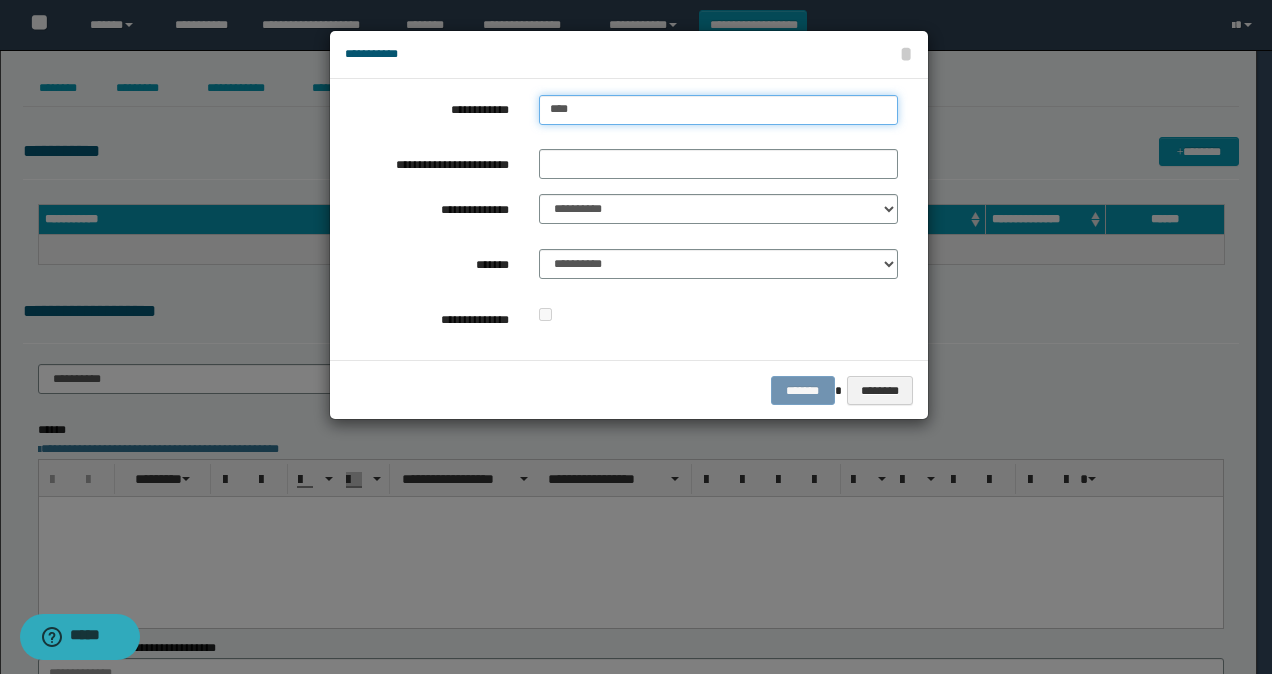 type on "****" 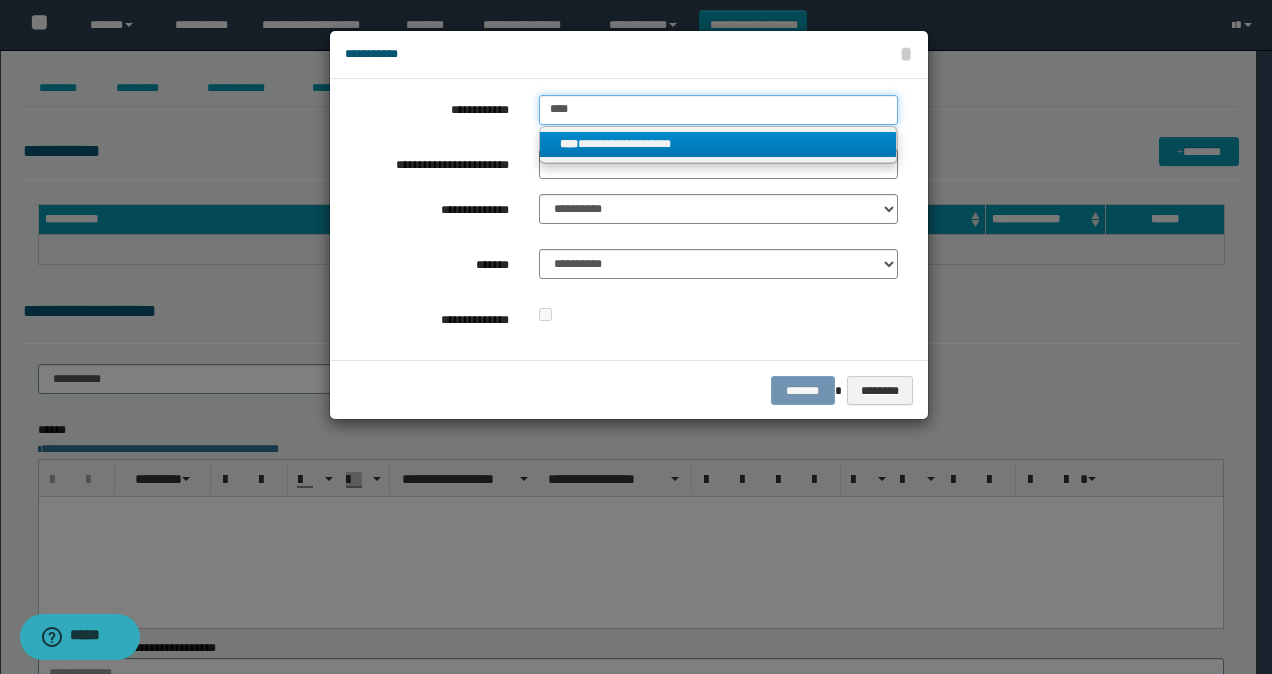 type on "****" 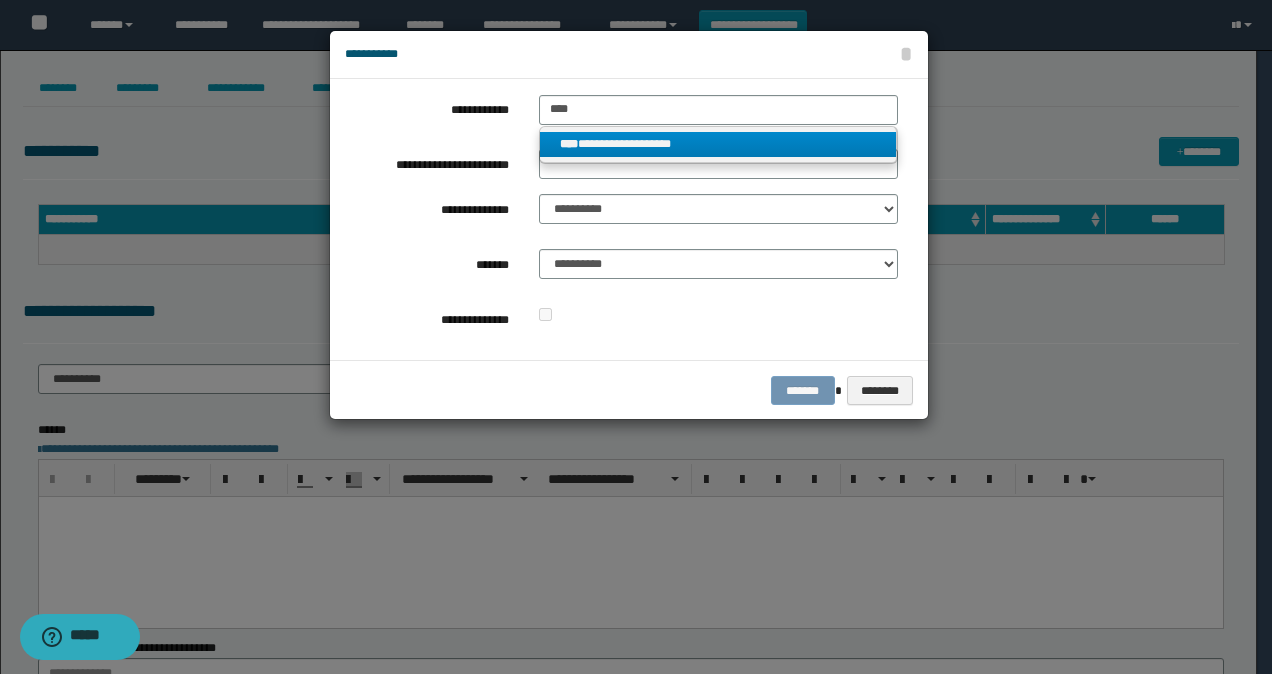 click on "**********" at bounding box center [718, 144] 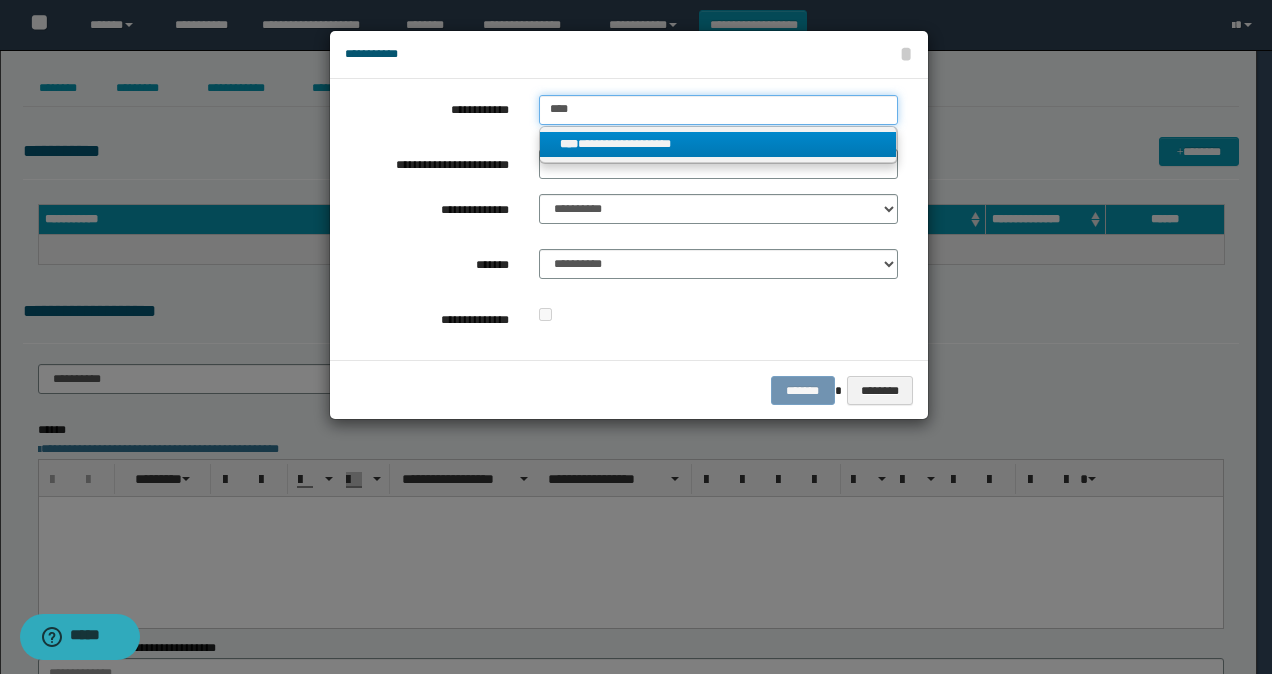 type 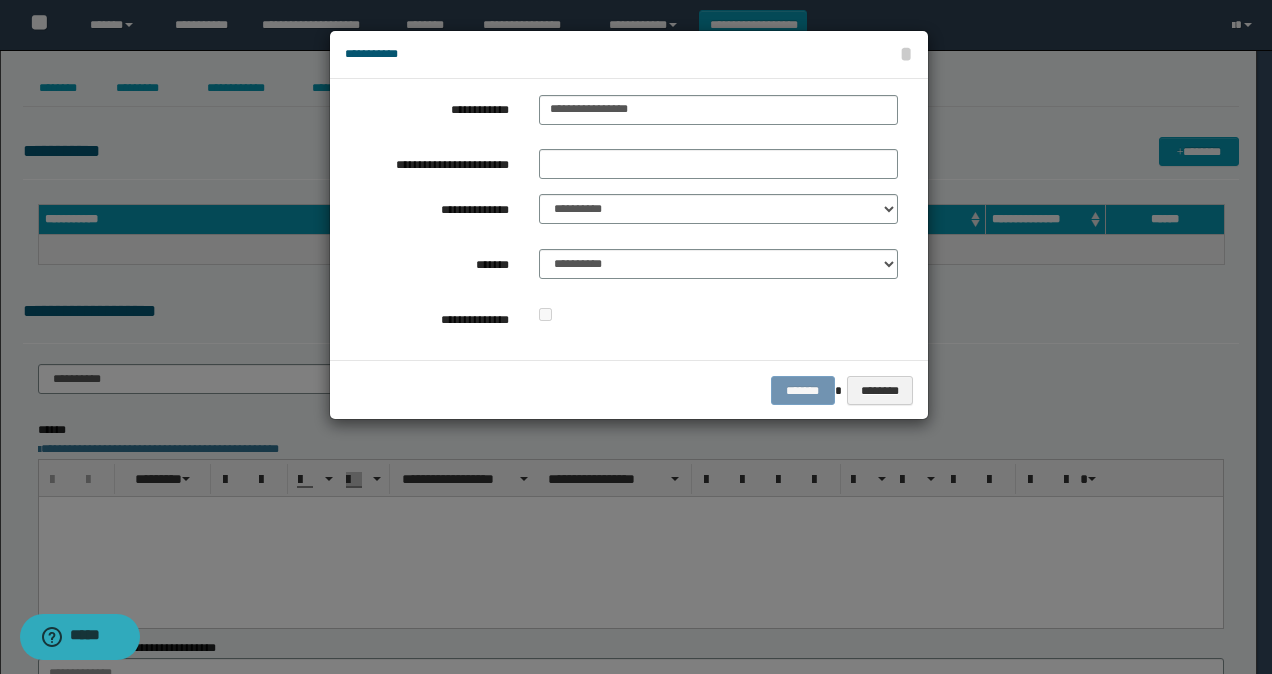 click at bounding box center (718, 164) 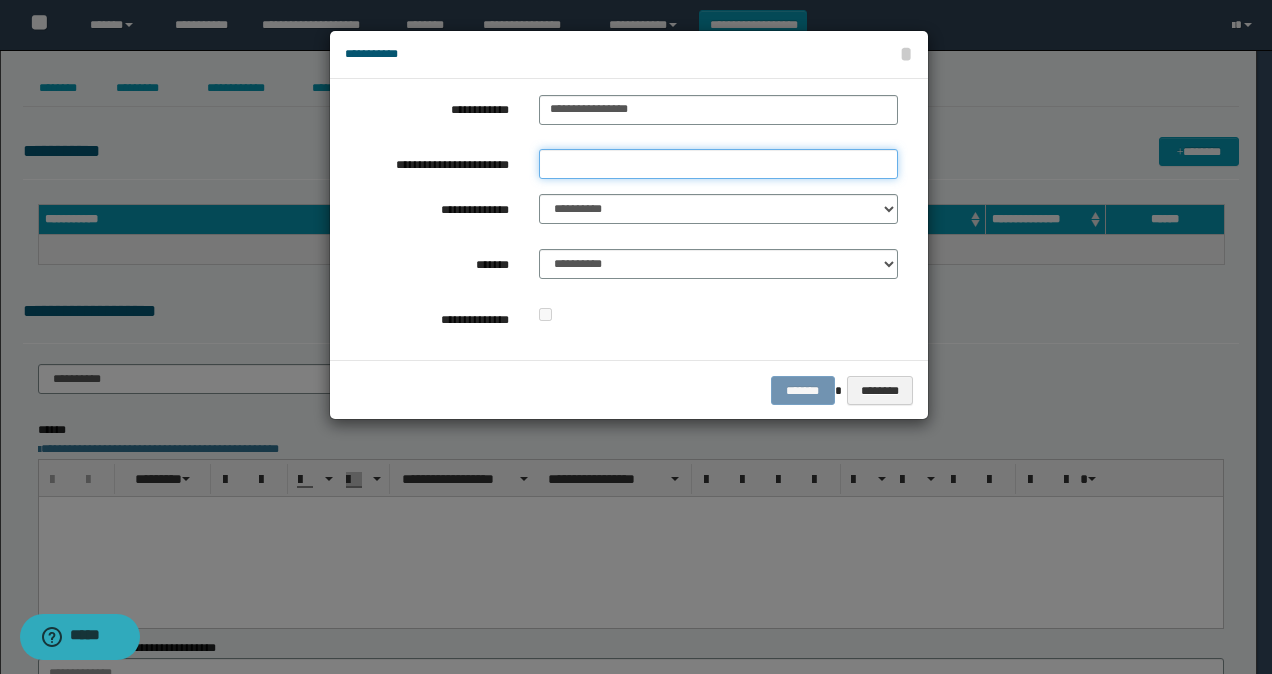click on "**********" at bounding box center [718, 164] 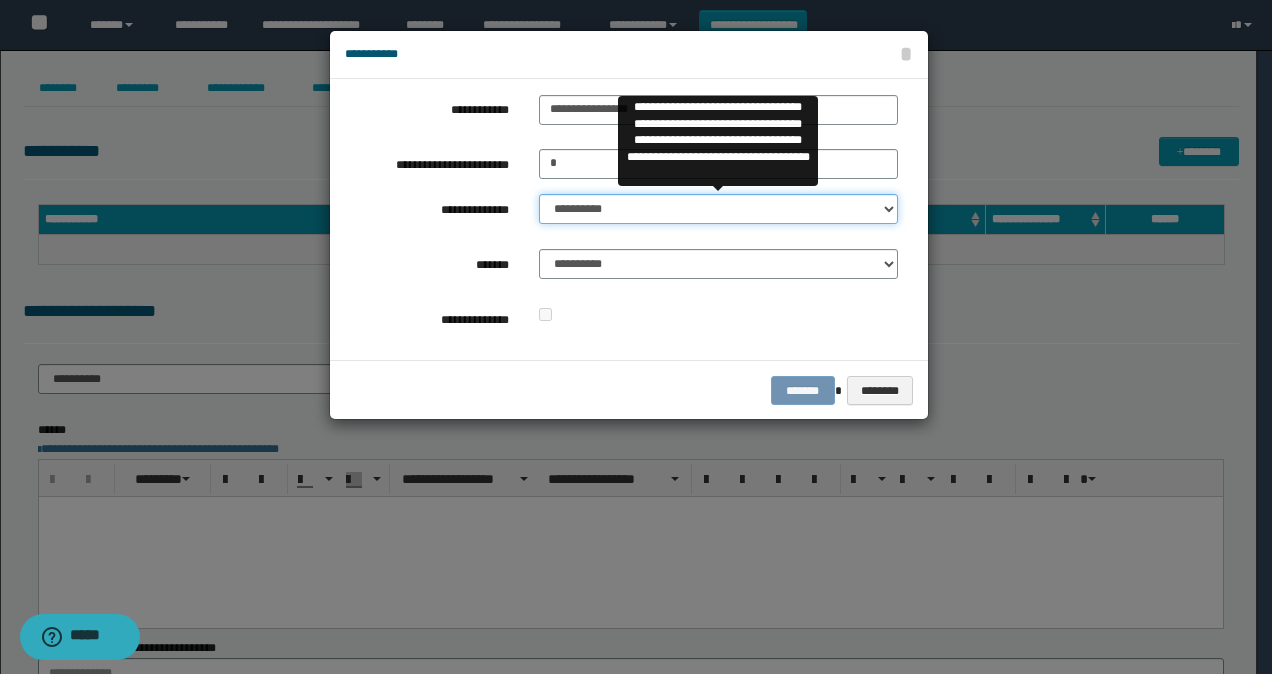 click on "**********" at bounding box center [718, 209] 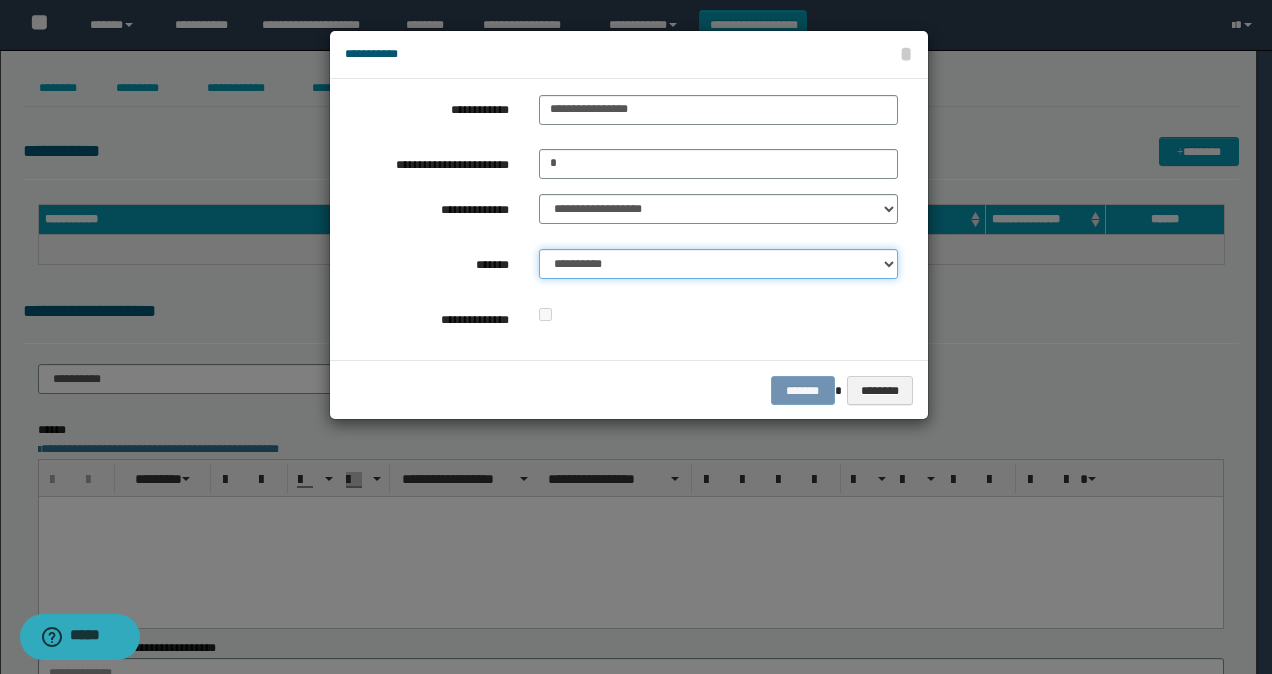 click on "**********" at bounding box center (718, 264) 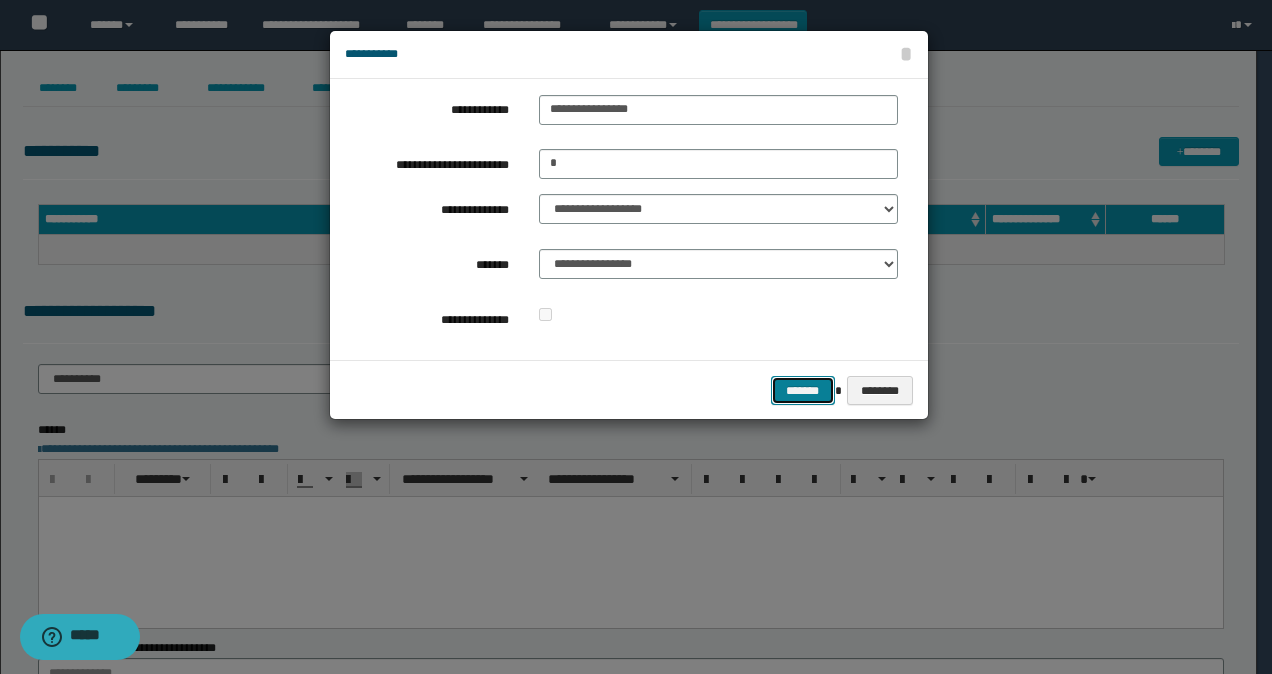 click on "*******" at bounding box center [803, 390] 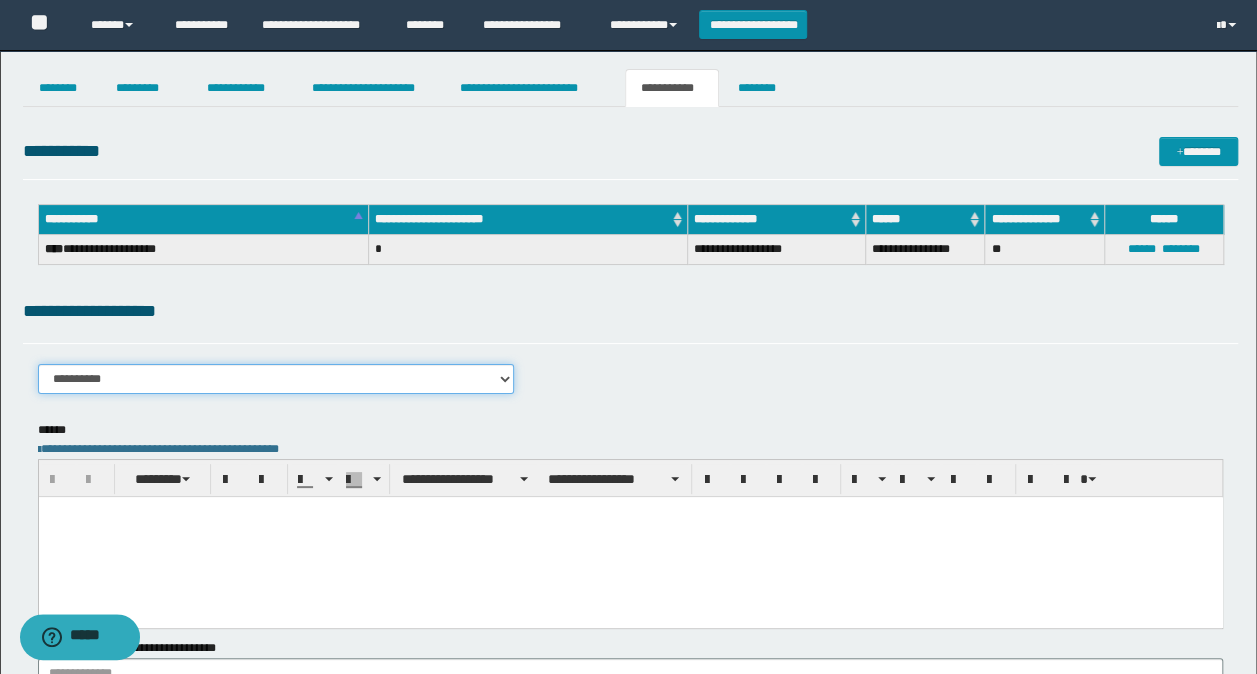 click on "**********" at bounding box center [276, 379] 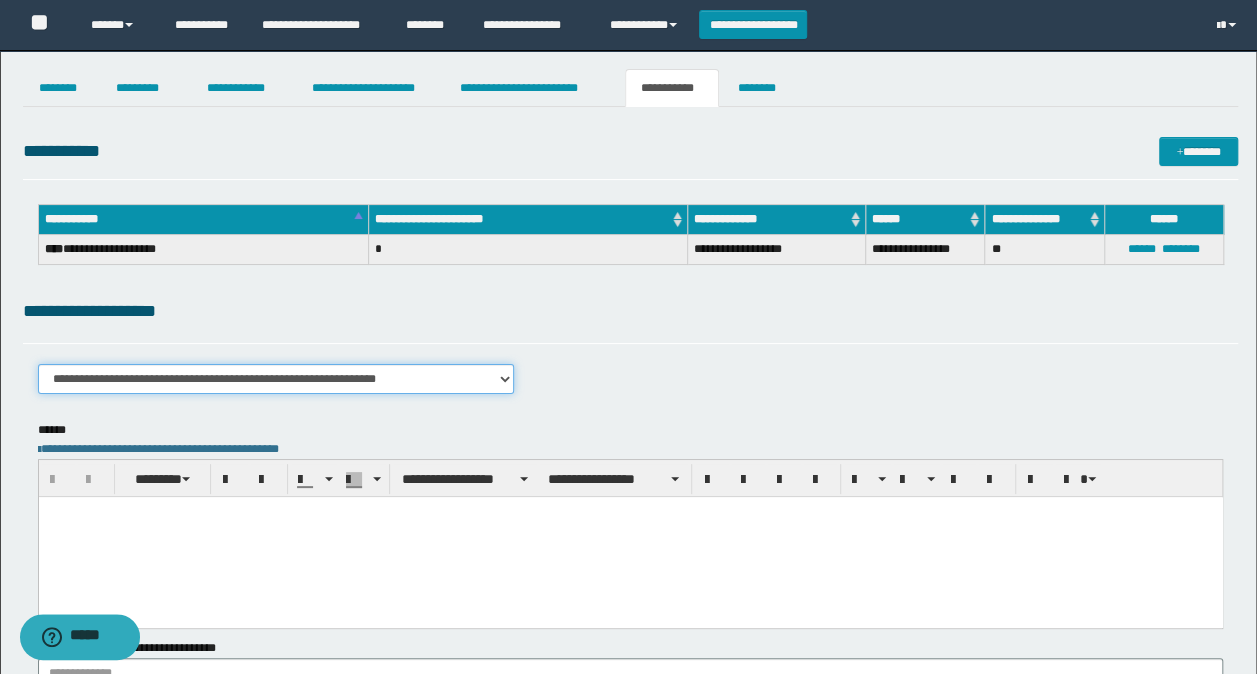click on "**********" at bounding box center (276, 379) 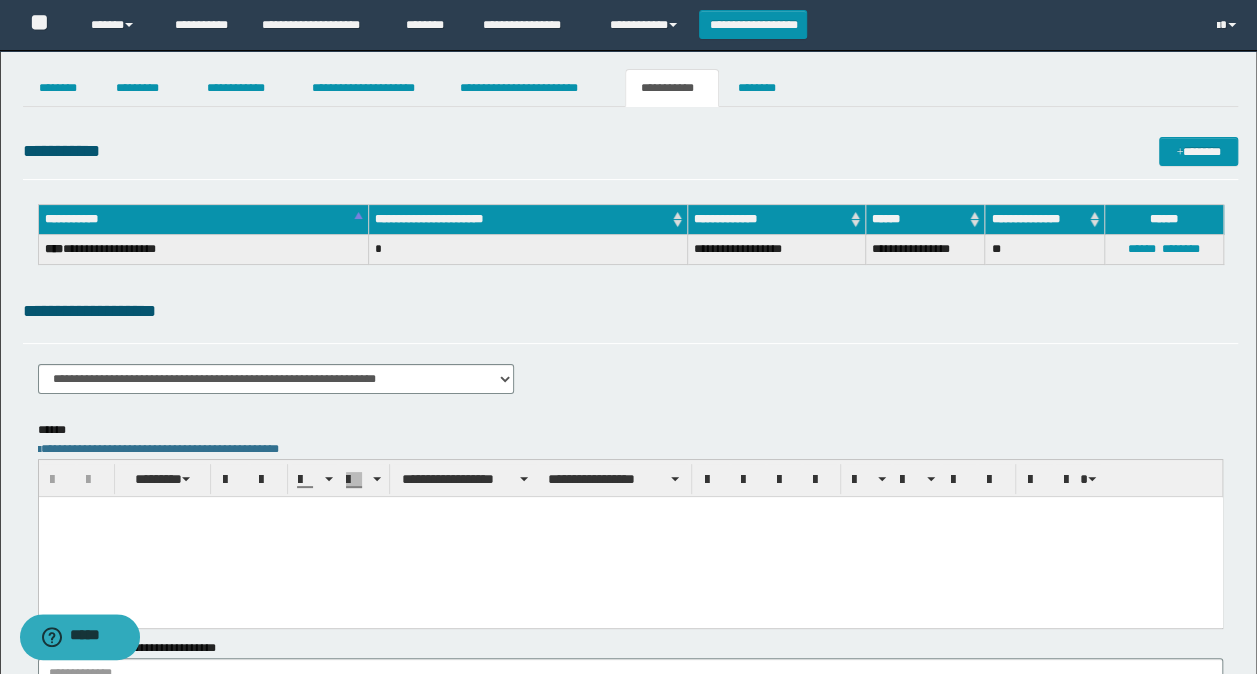 click at bounding box center (630, 537) 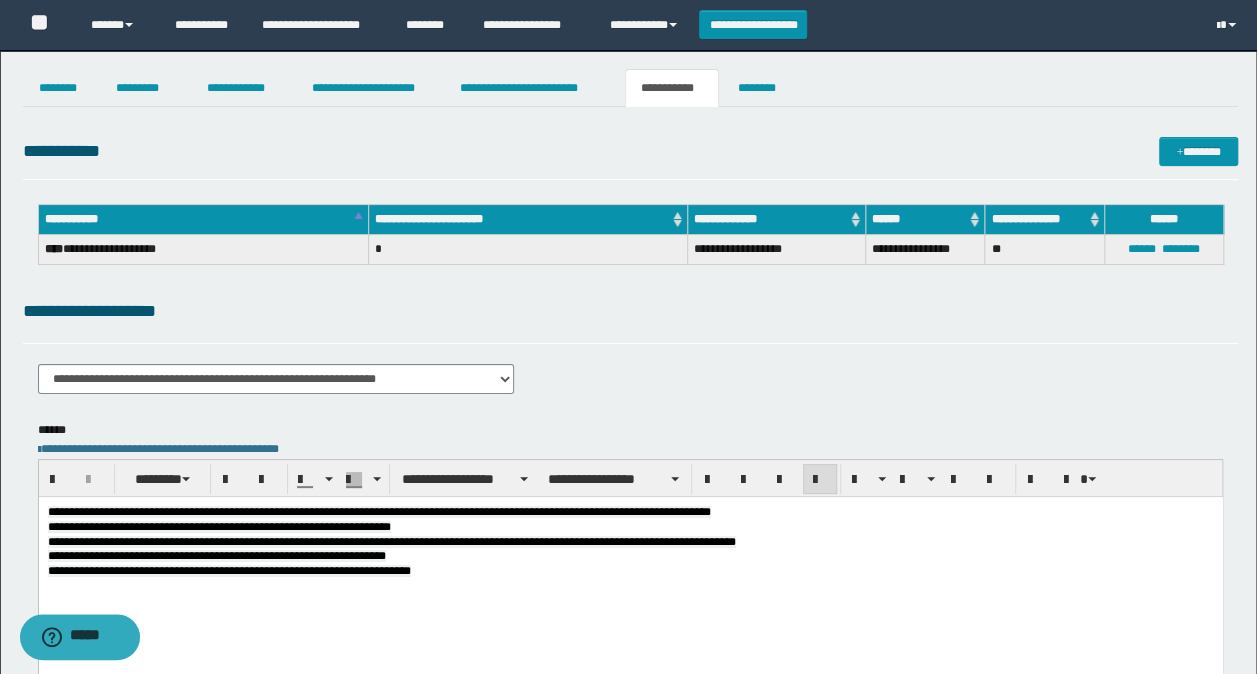 click on "**********" at bounding box center [378, 512] 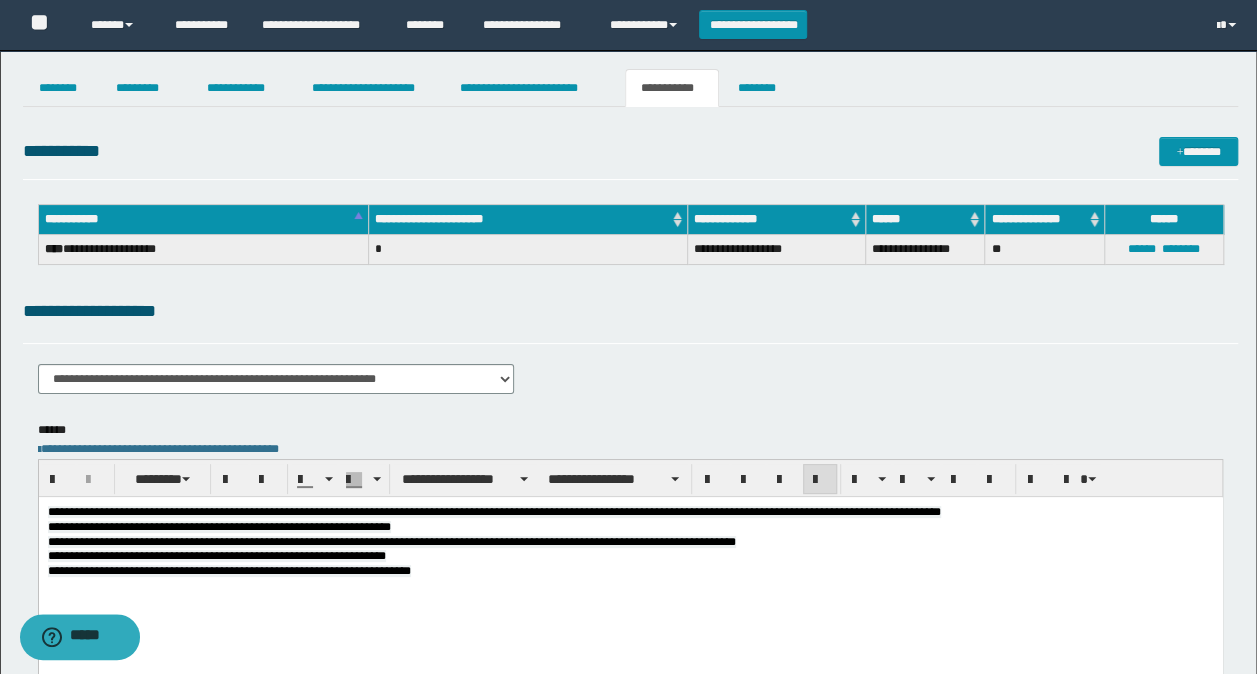 click on "**********" at bounding box center (630, 571) 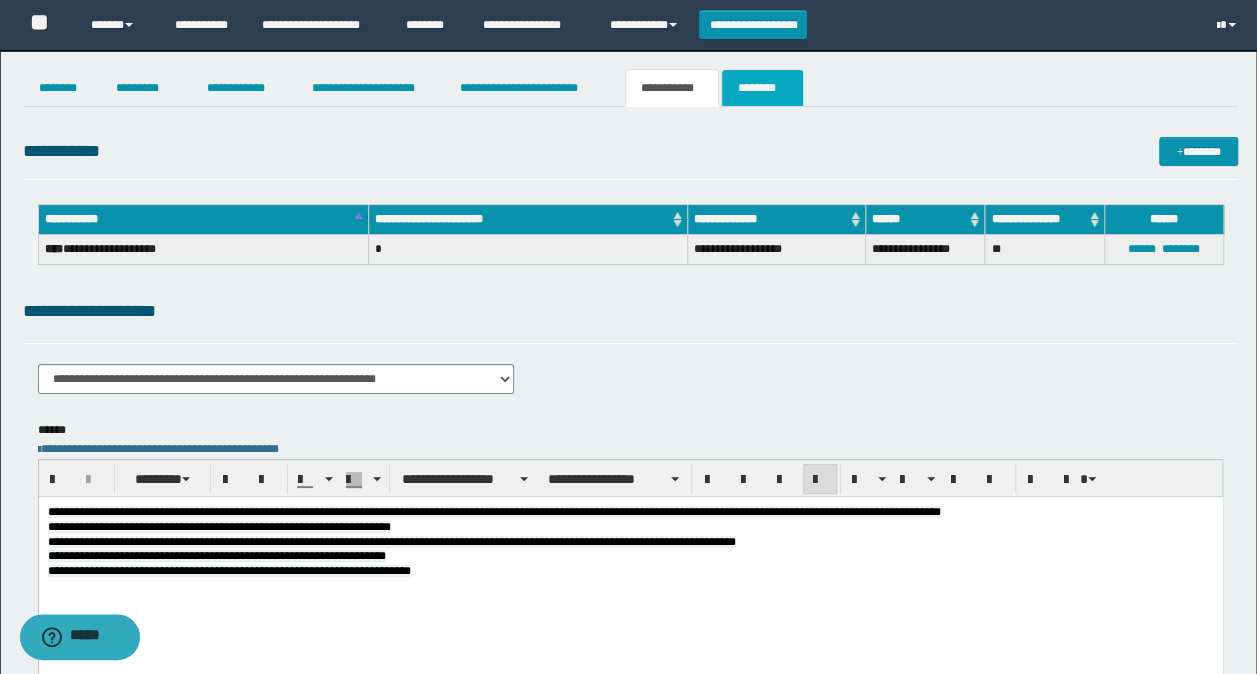 click on "********" at bounding box center [762, 88] 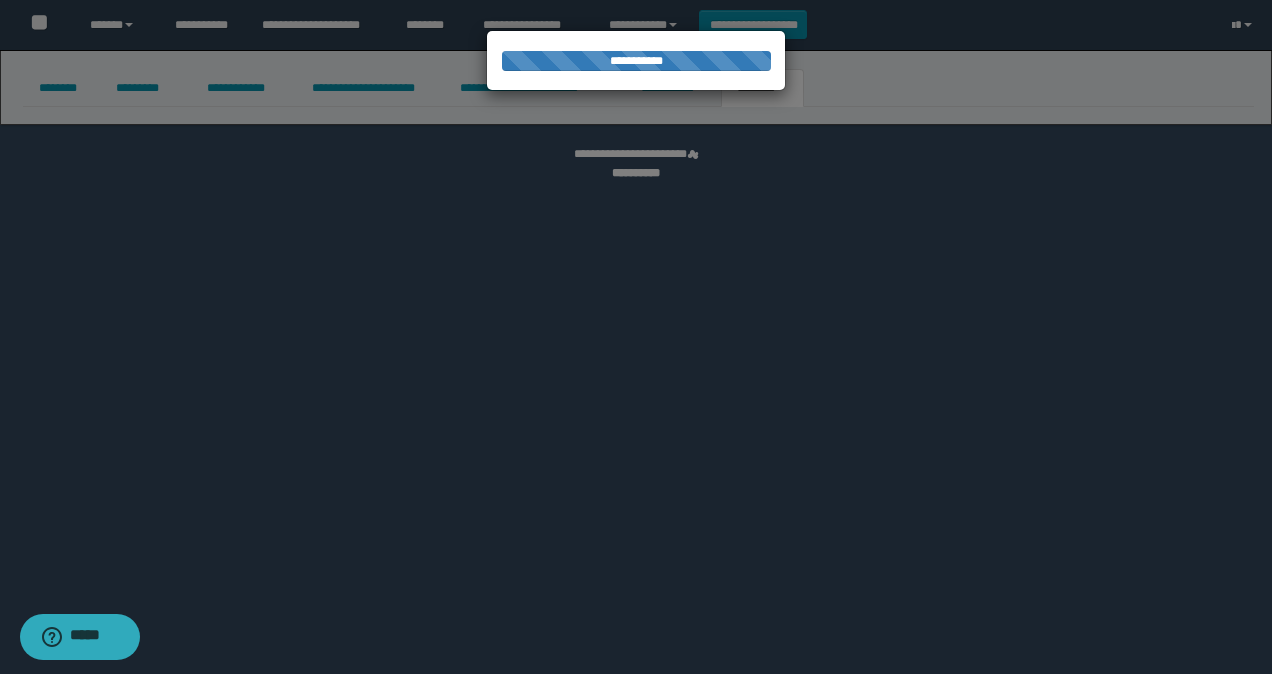 select 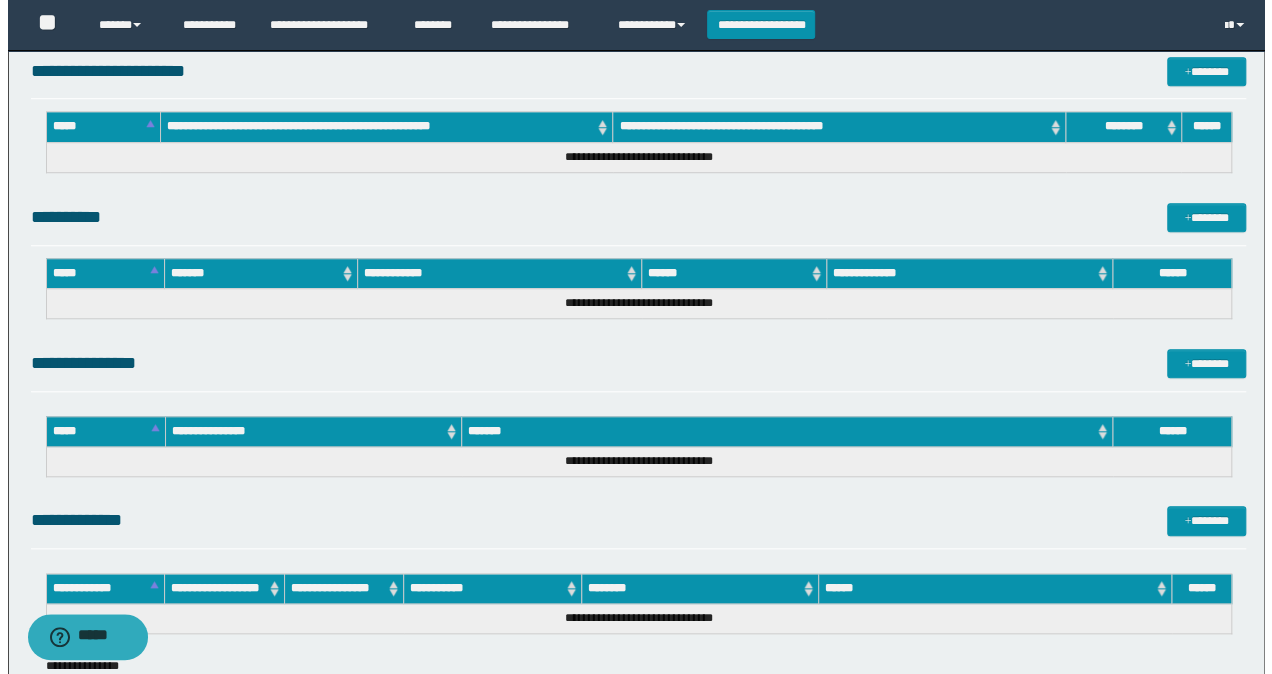 scroll, scrollTop: 900, scrollLeft: 0, axis: vertical 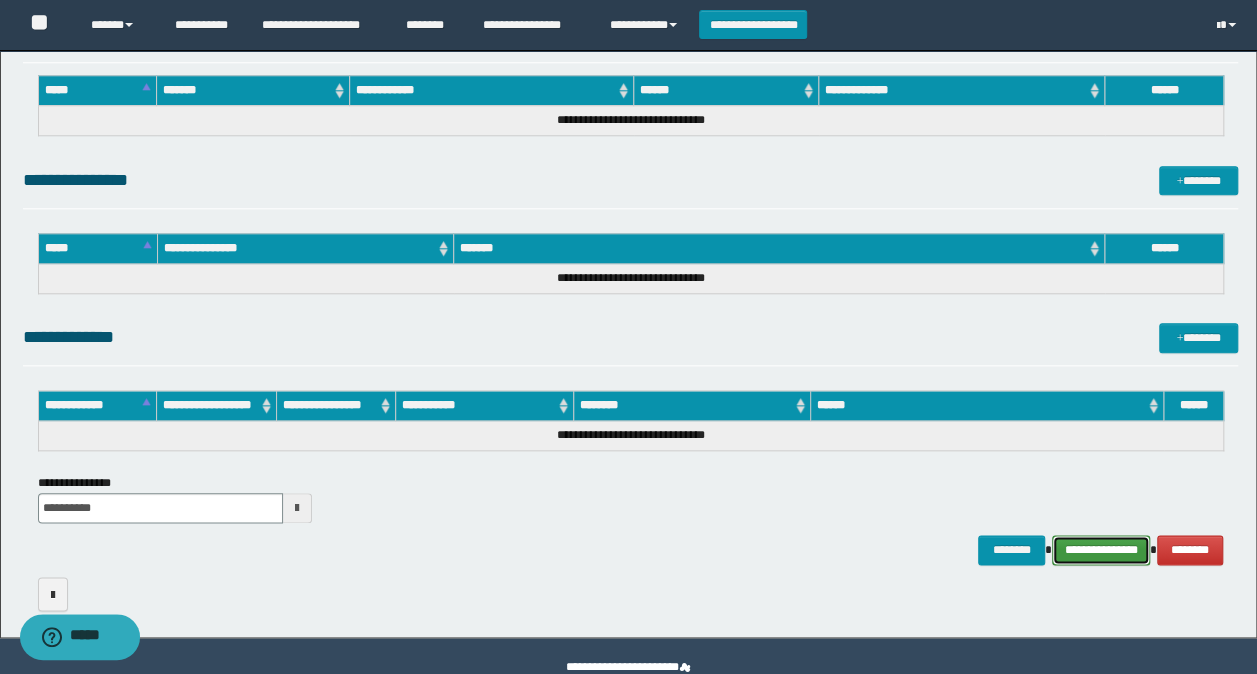 click on "**********" at bounding box center (1101, 549) 